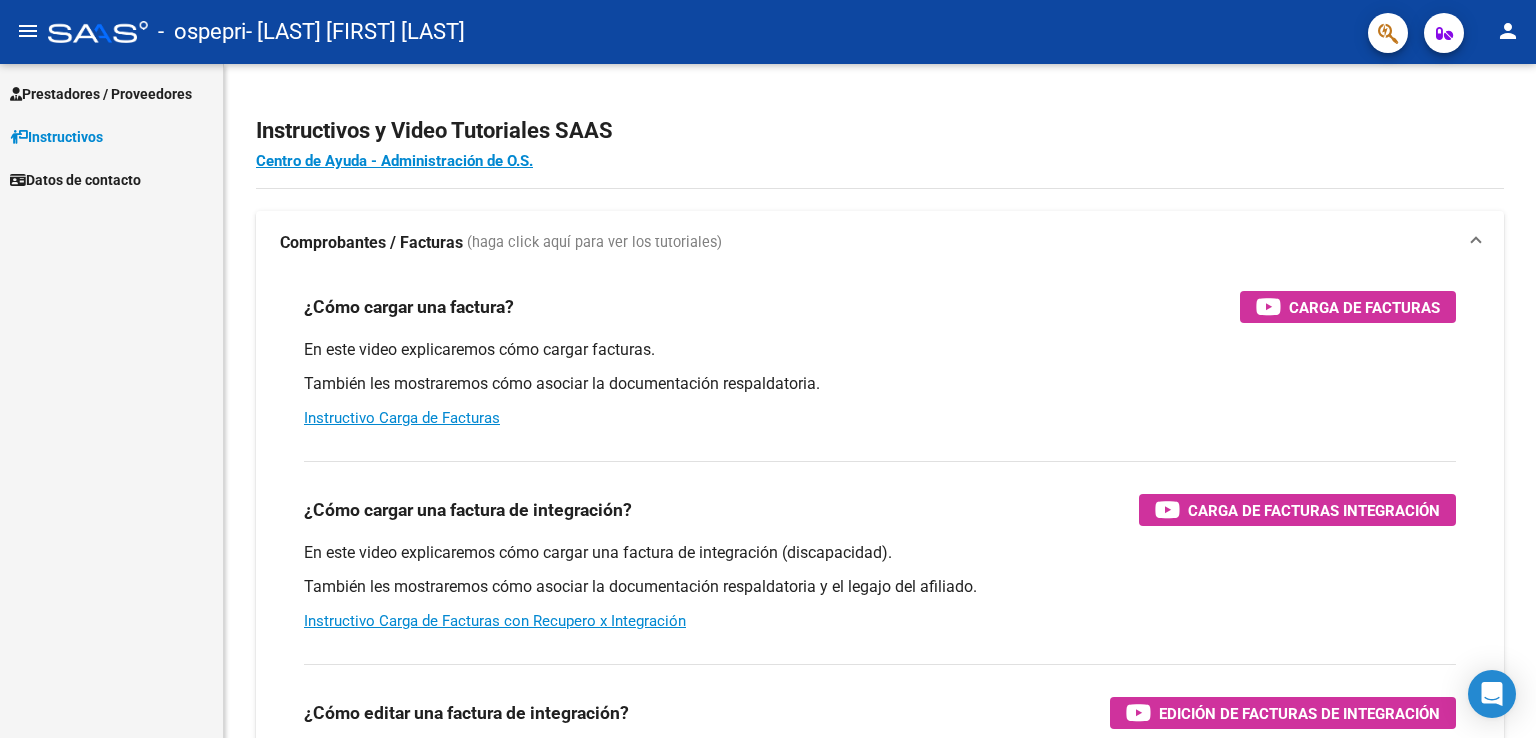 scroll, scrollTop: 0, scrollLeft: 0, axis: both 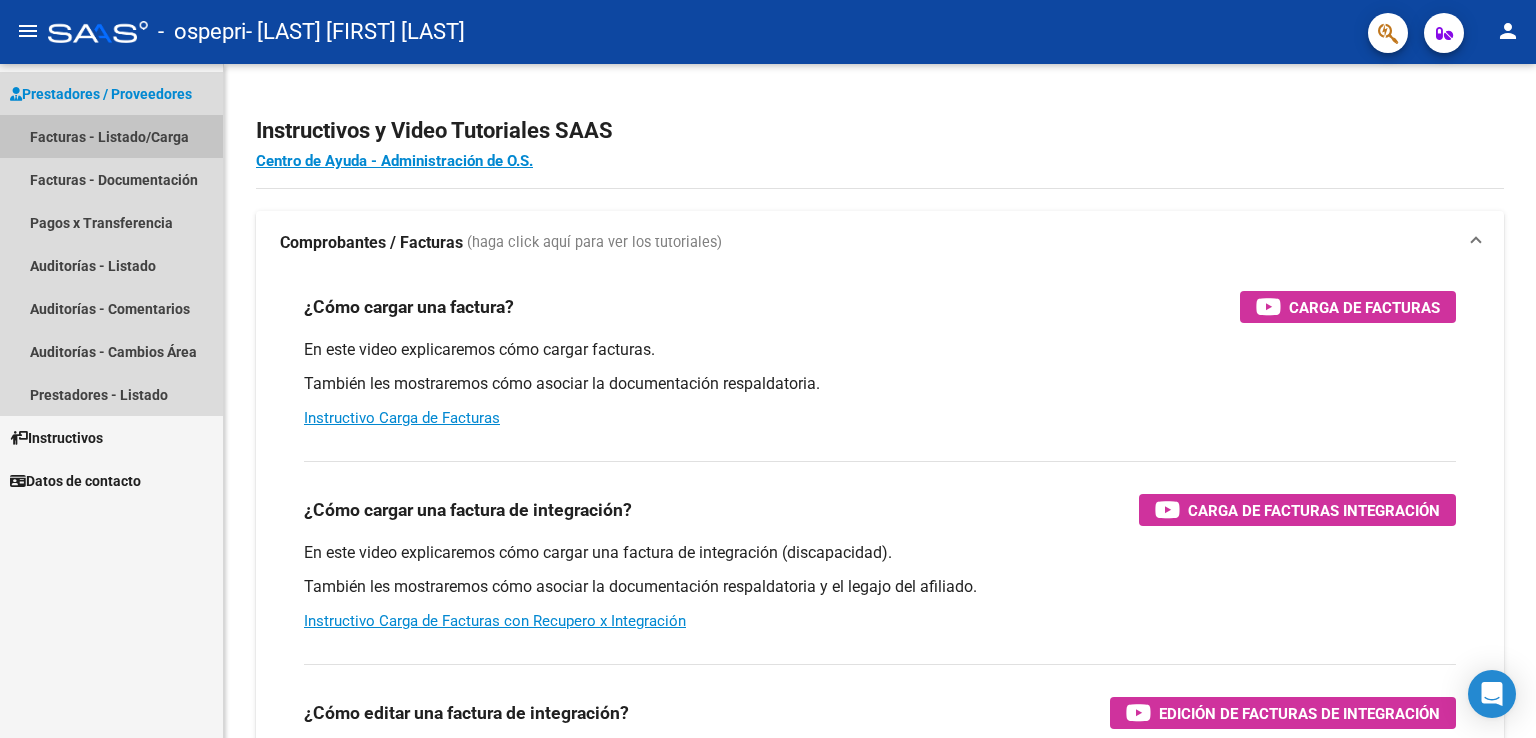click on "Facturas - Listado/Carga" at bounding box center (111, 136) 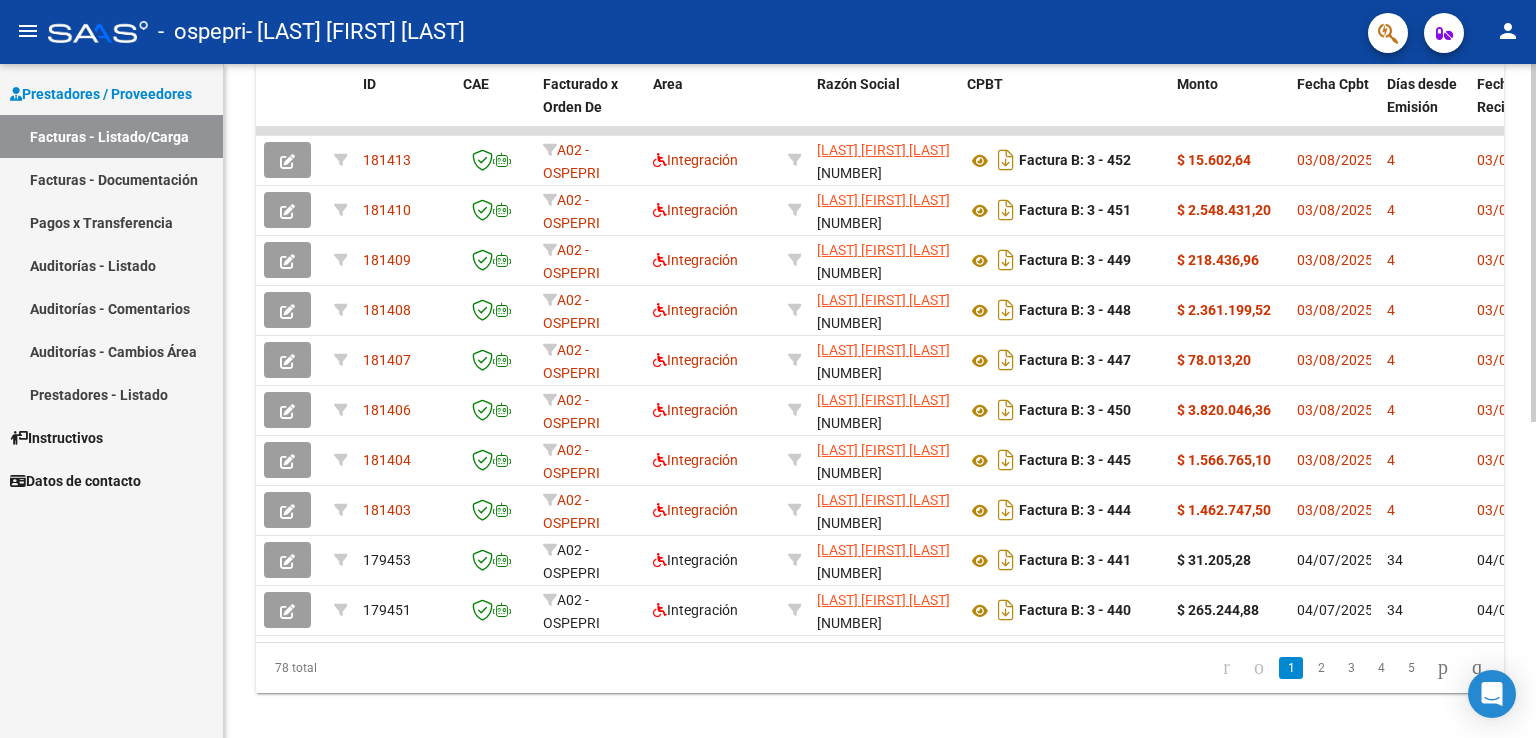 scroll, scrollTop: 595, scrollLeft: 0, axis: vertical 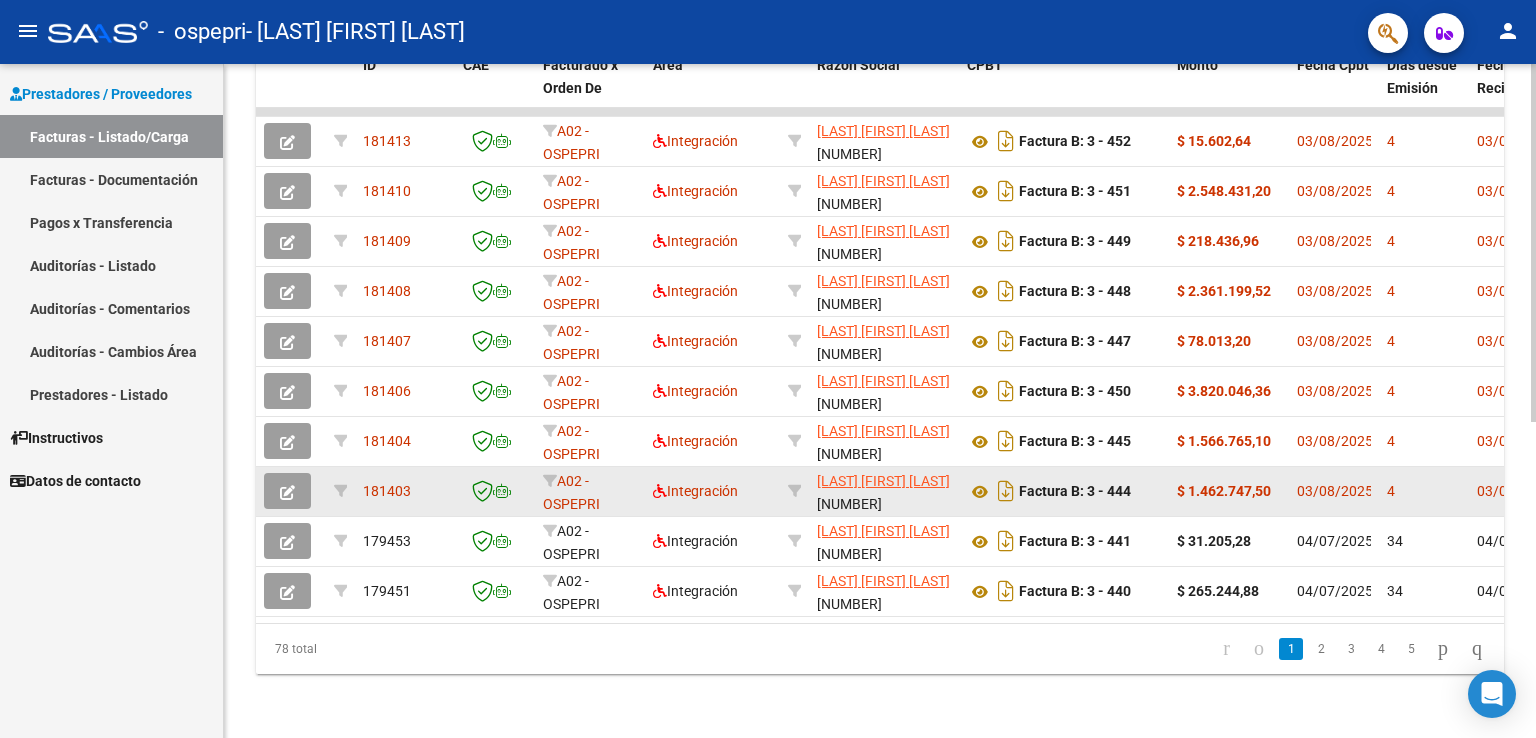 click 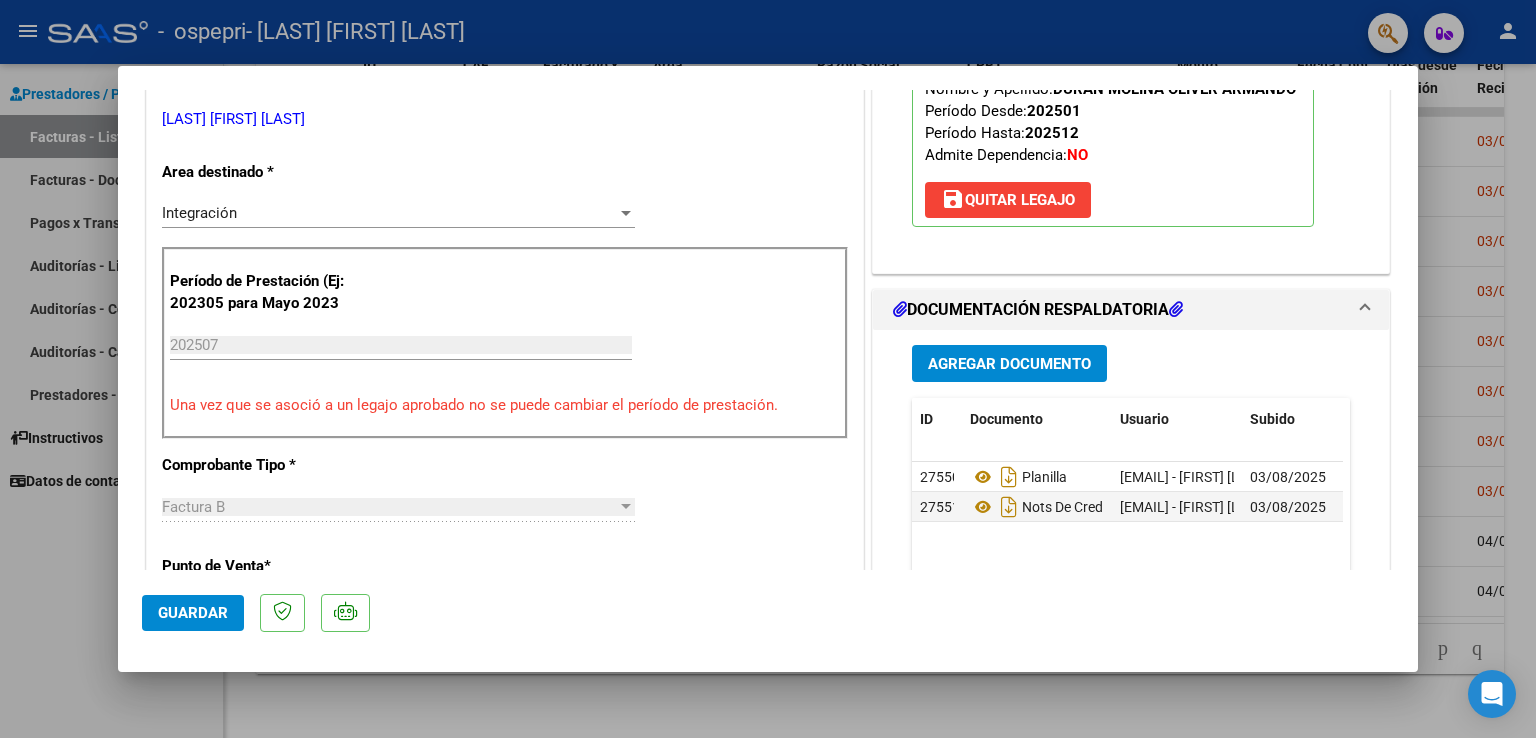 scroll, scrollTop: 700, scrollLeft: 0, axis: vertical 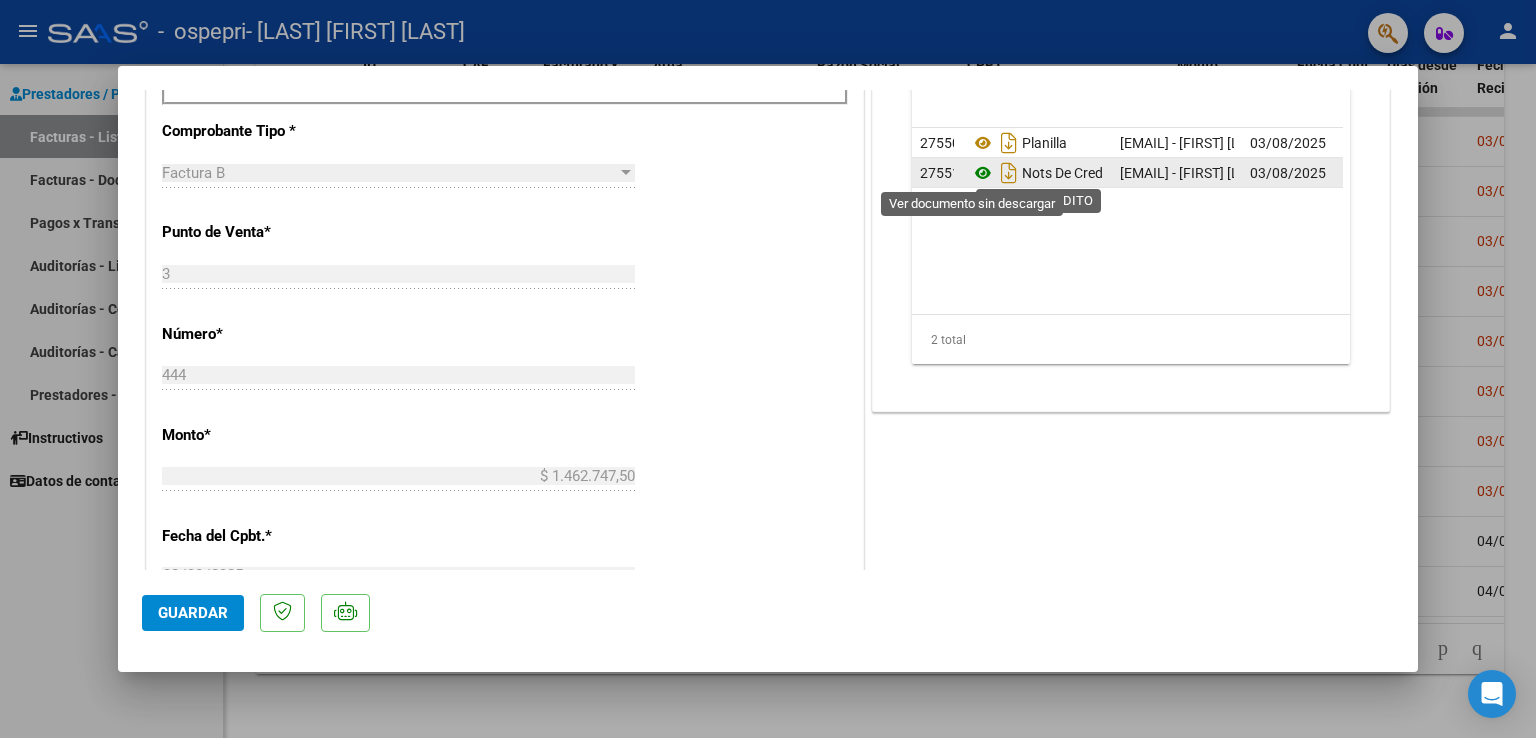 click 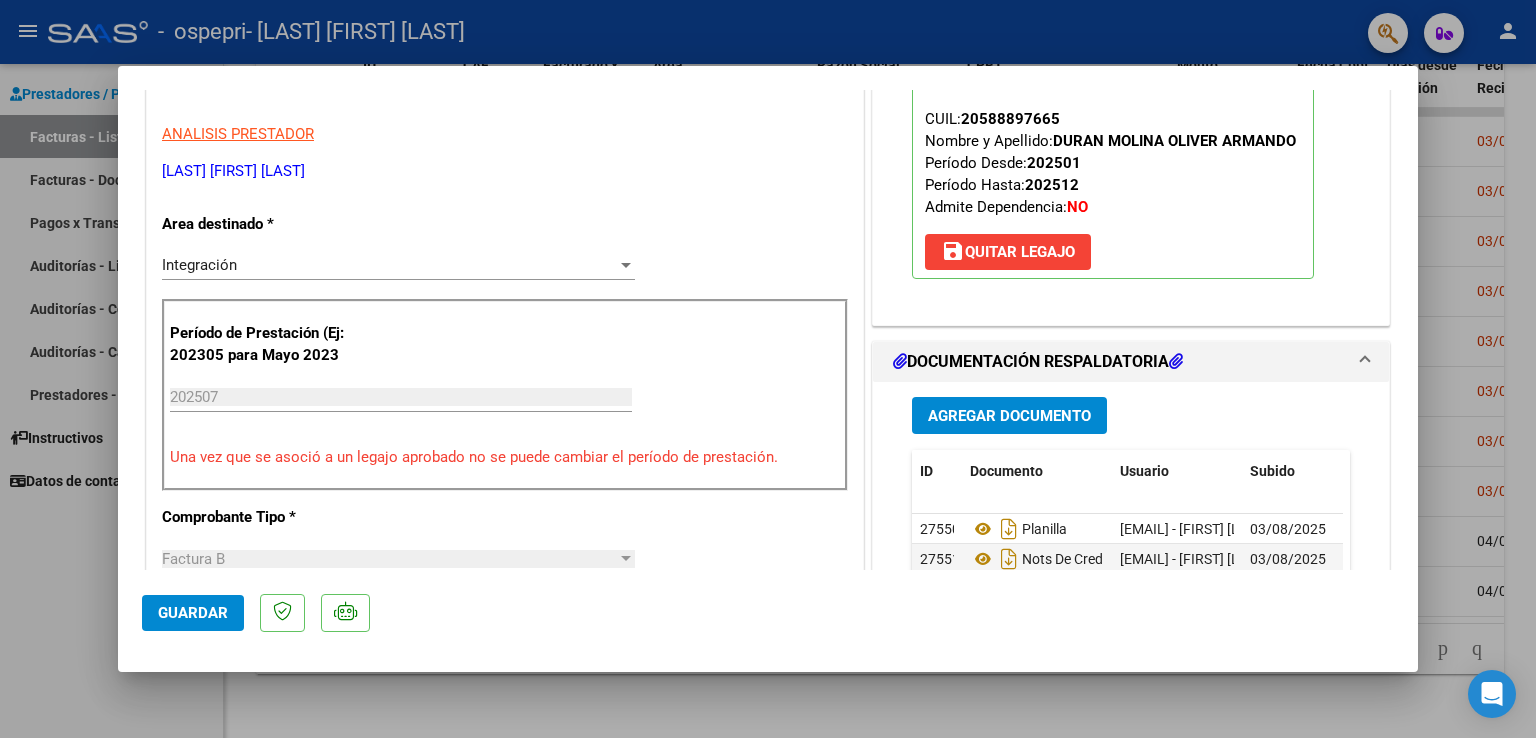 scroll, scrollTop: 200, scrollLeft: 0, axis: vertical 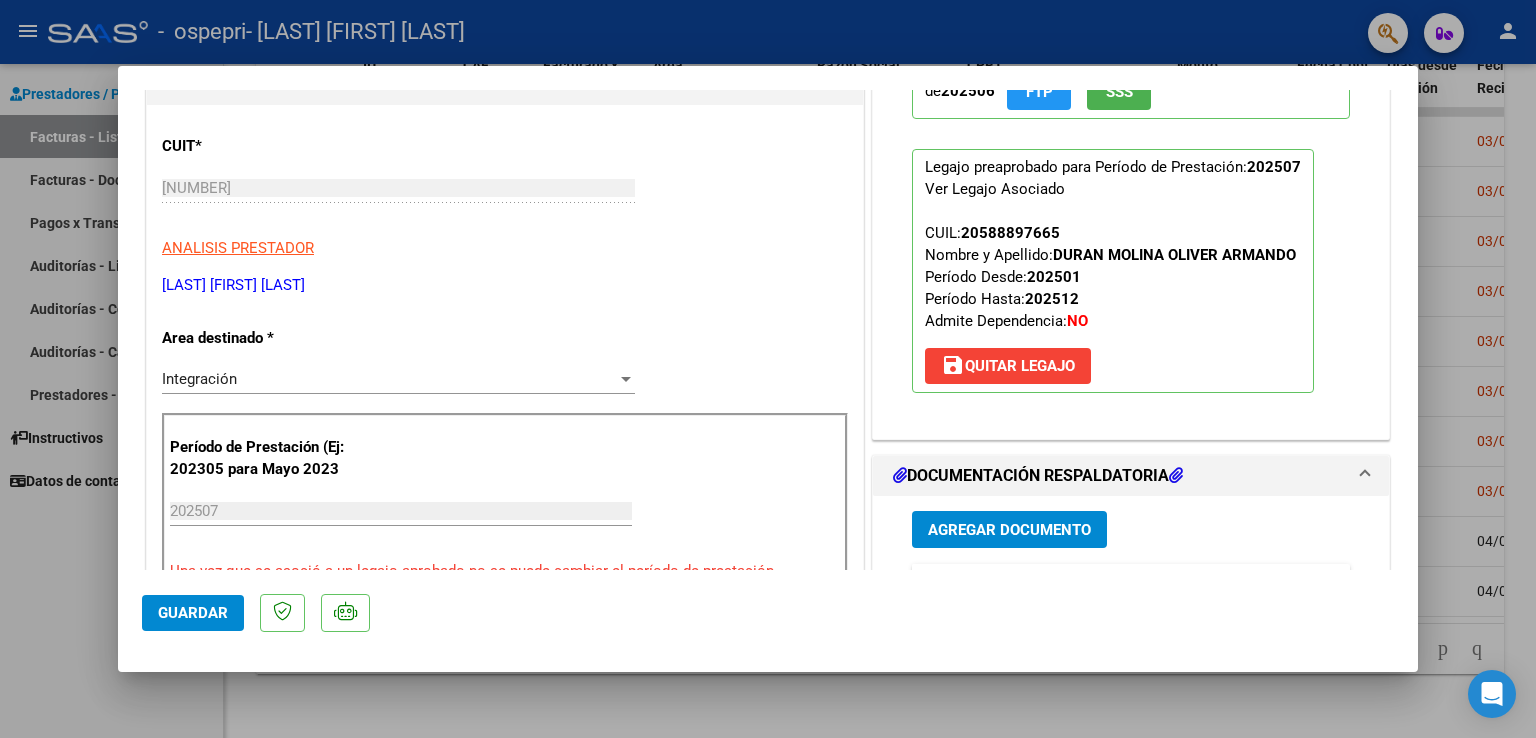 click at bounding box center [768, 369] 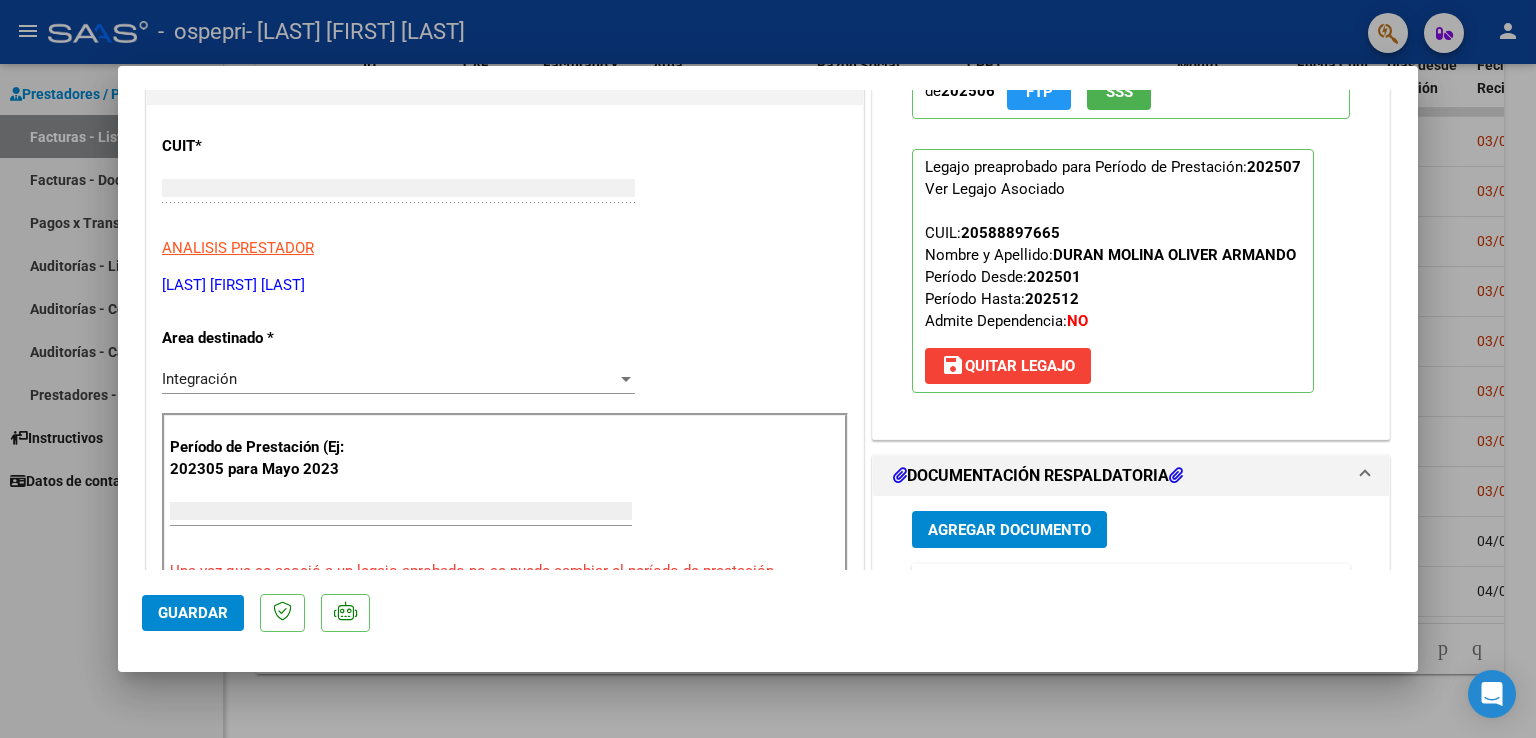 scroll, scrollTop: 0, scrollLeft: 0, axis: both 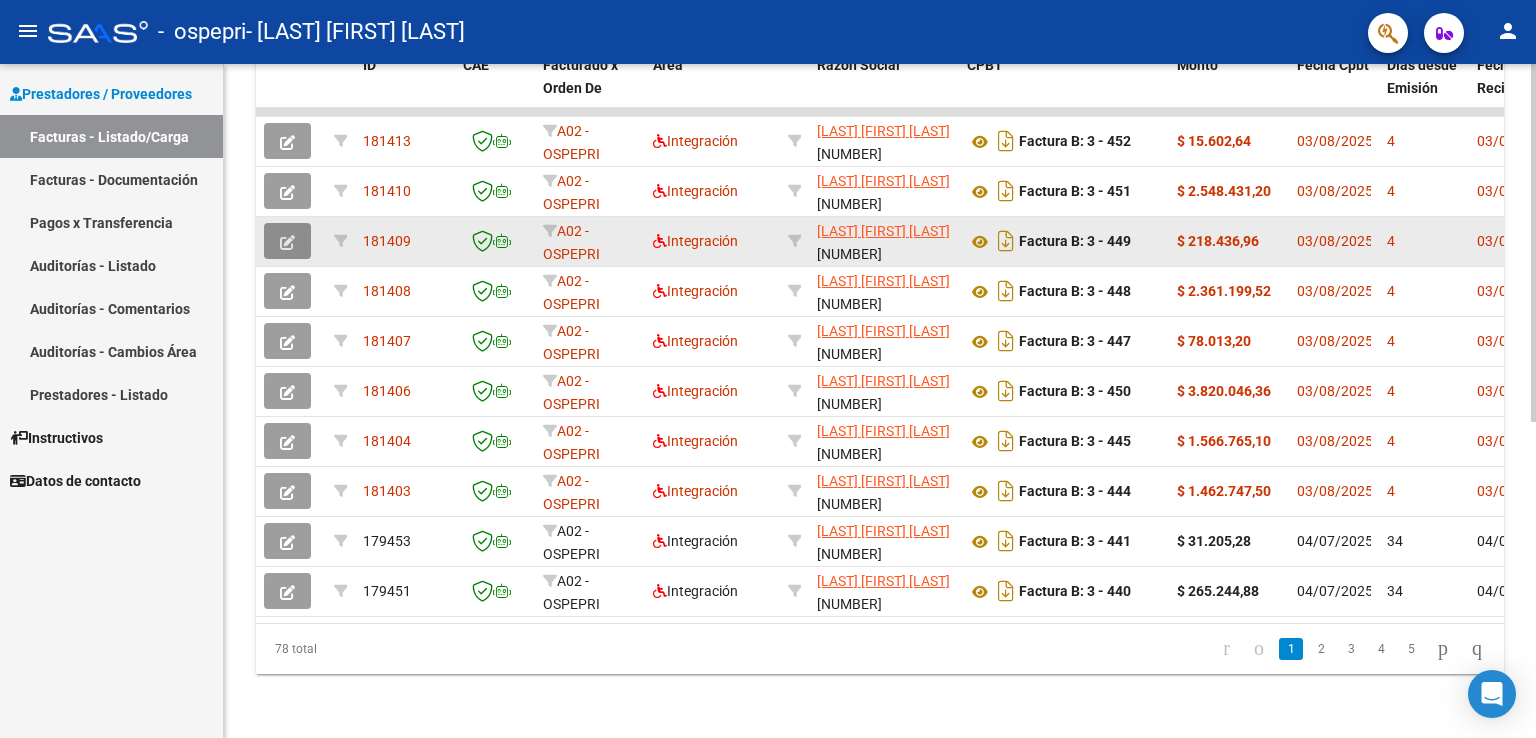 click 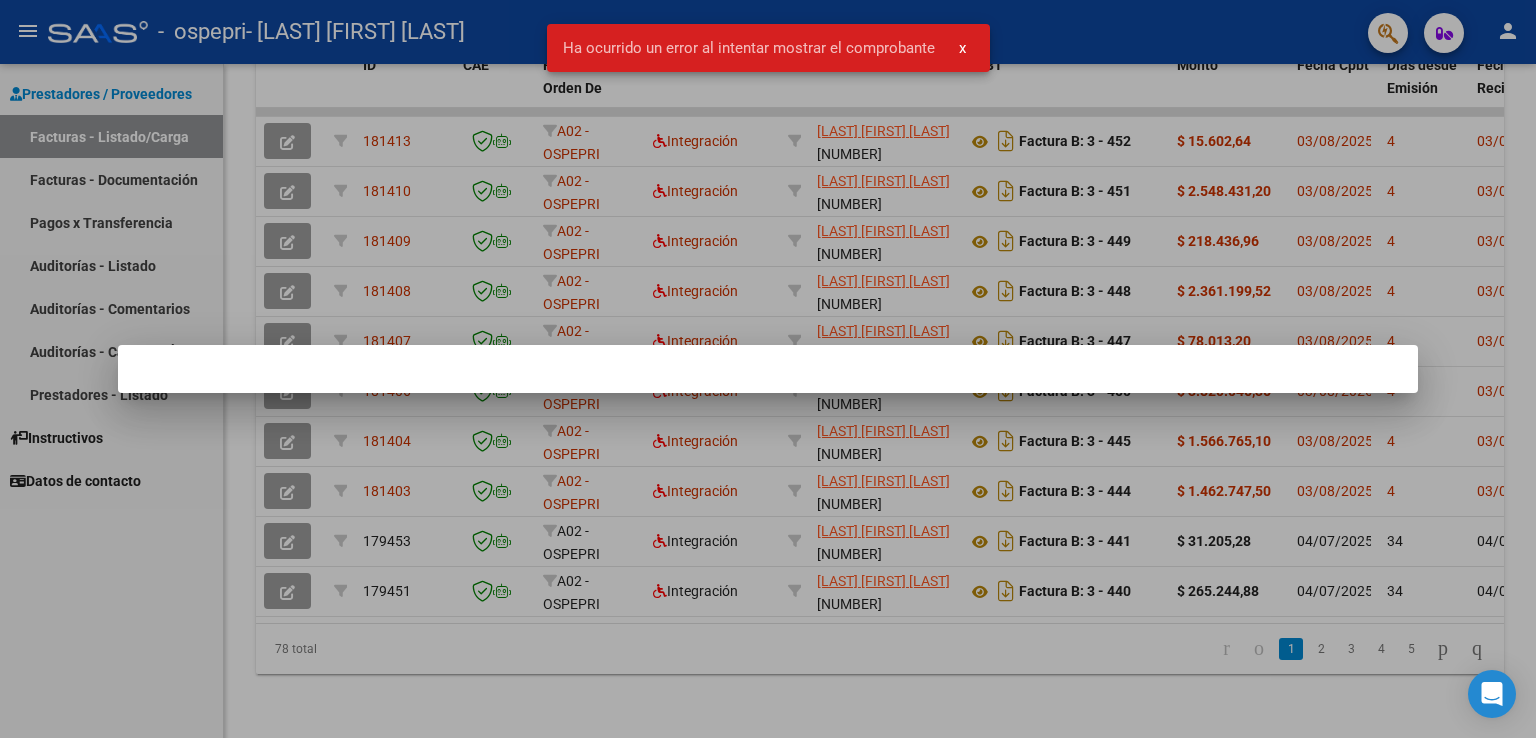 click at bounding box center [768, 369] 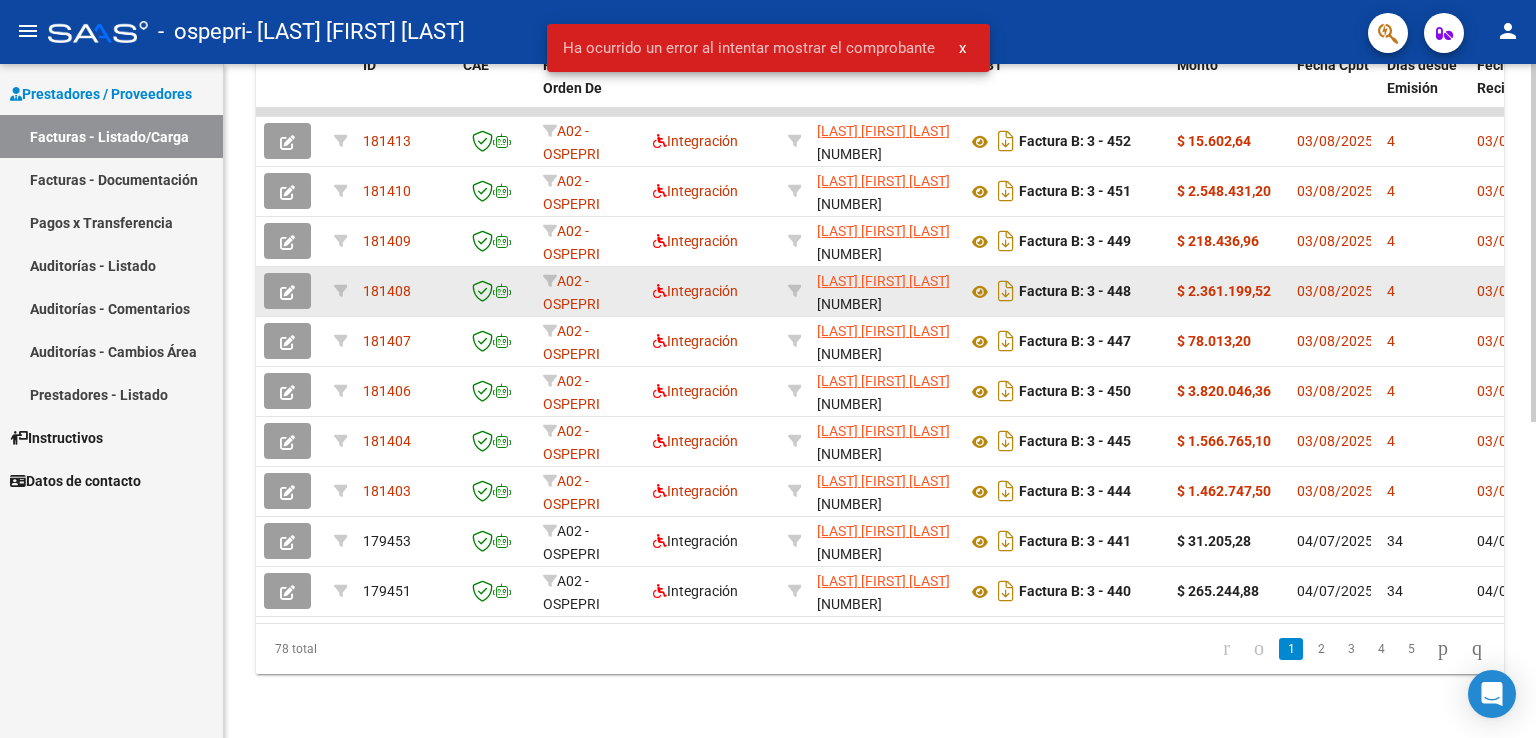click 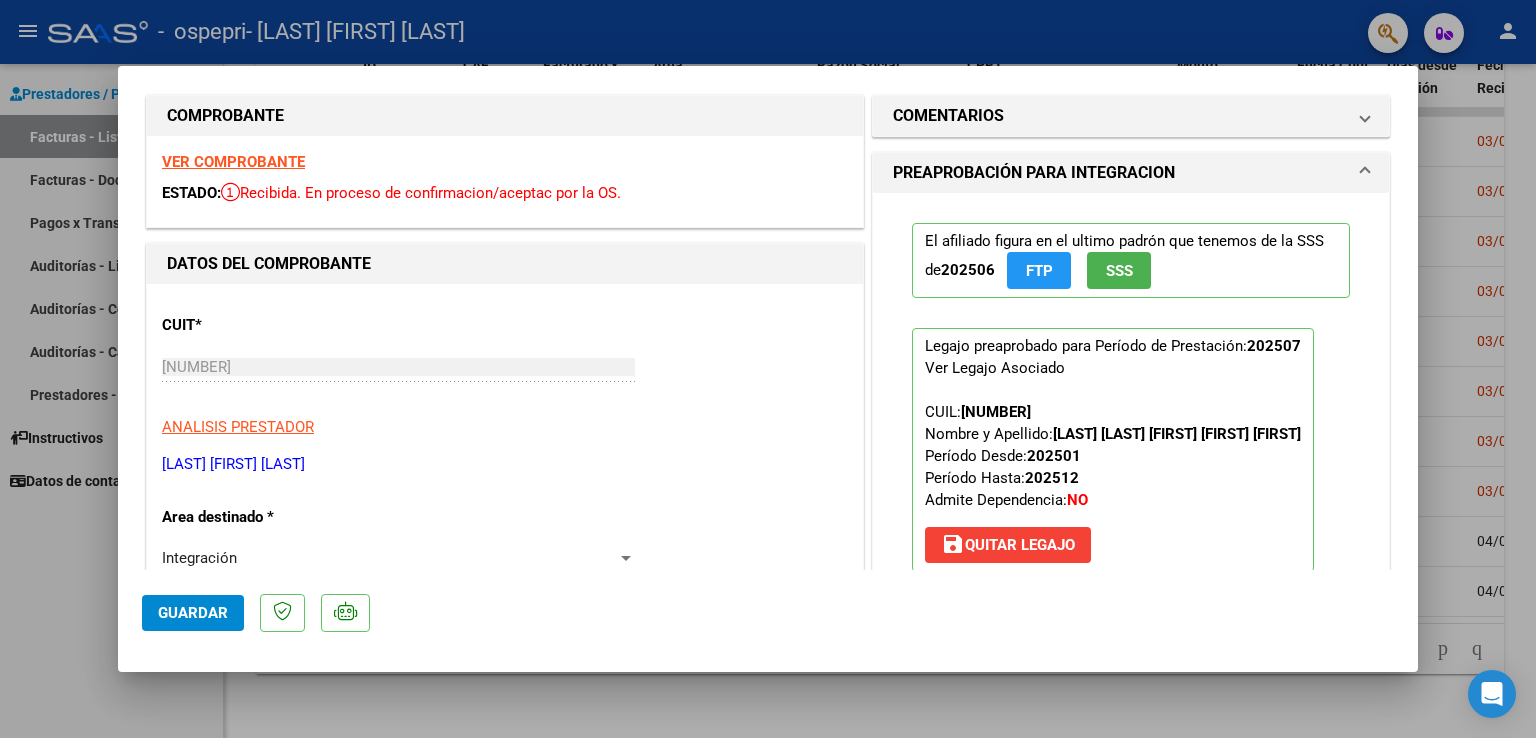 scroll, scrollTop: 0, scrollLeft: 0, axis: both 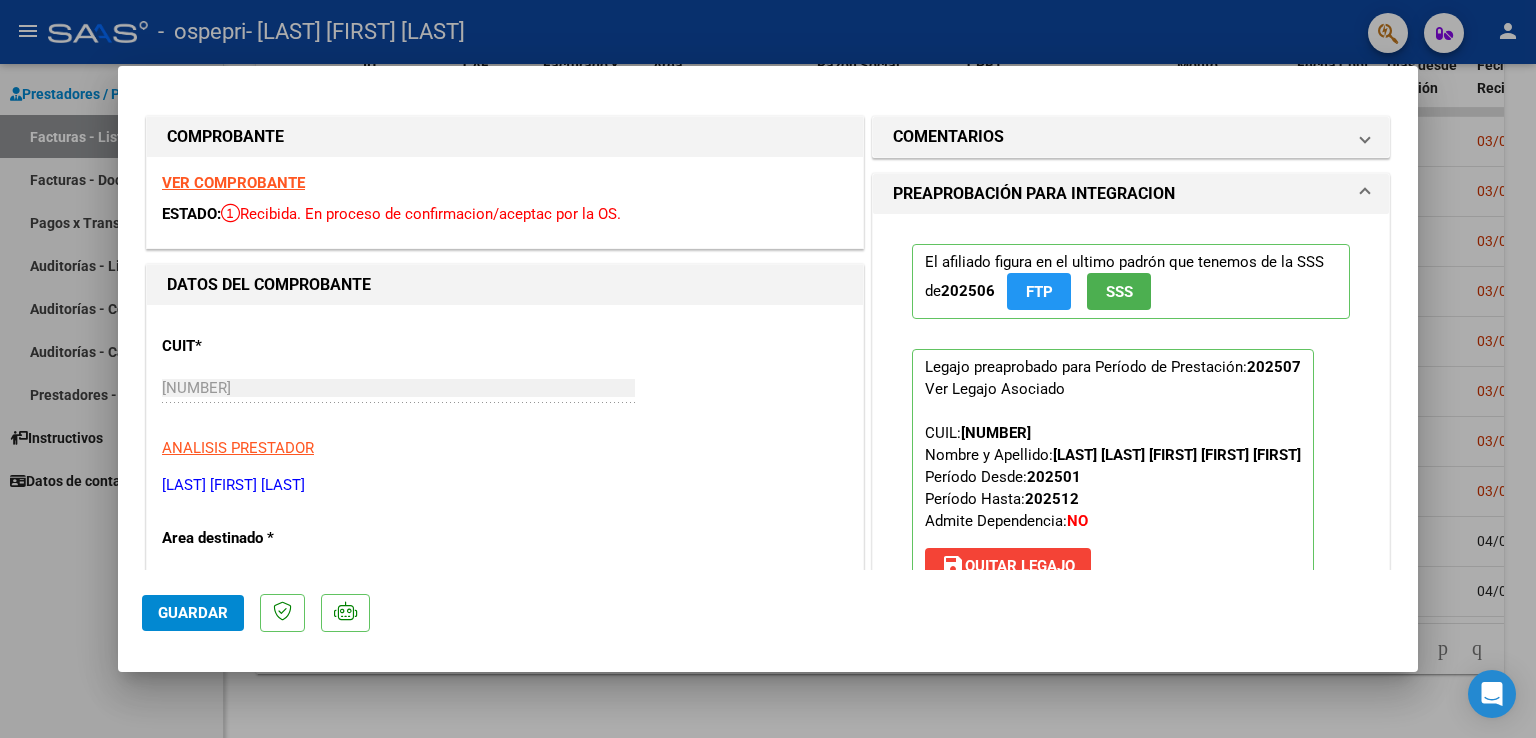 click at bounding box center (768, 369) 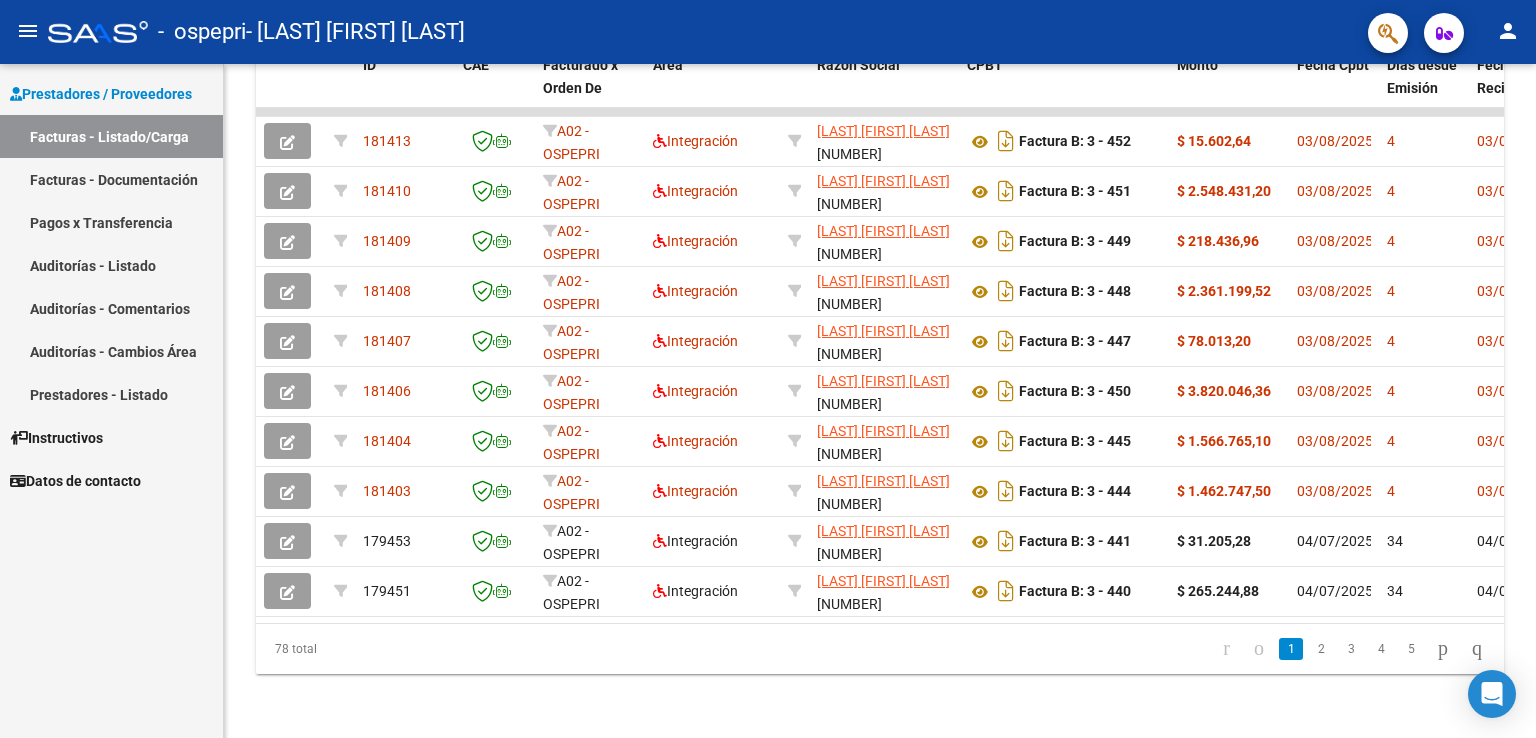 click on "person" 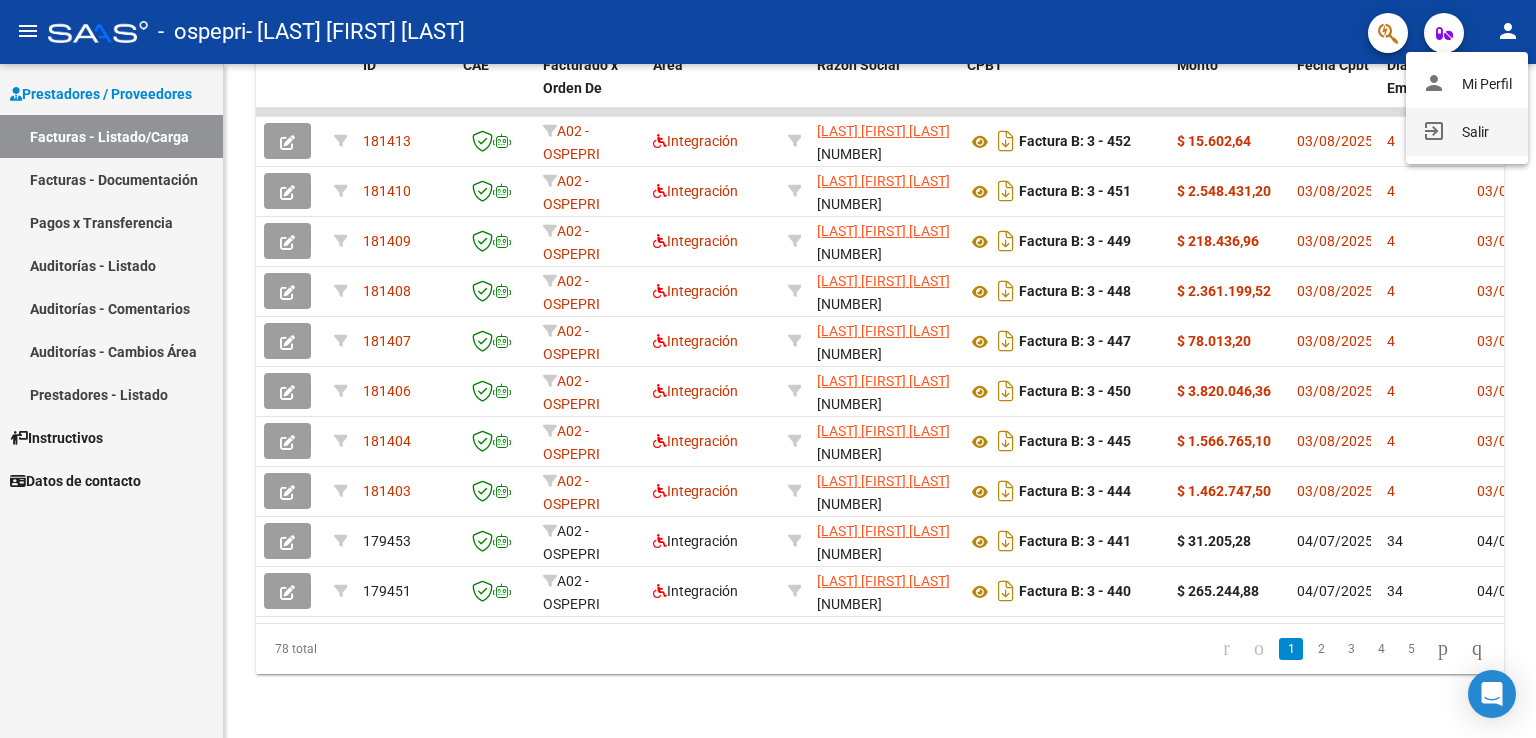 click on "exit_to_app  Salir" at bounding box center (1467, 132) 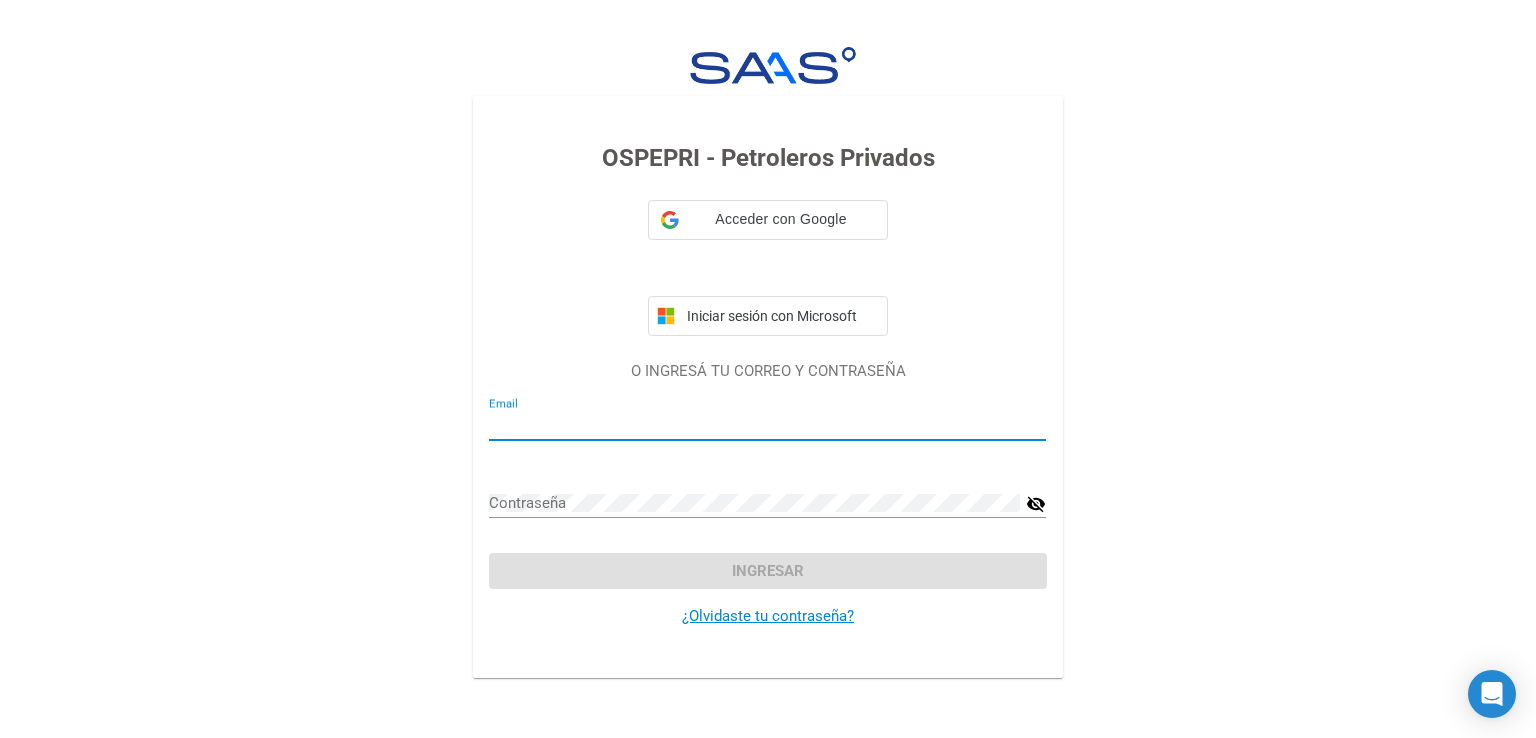 type on "luisvitilon2014@live.com" 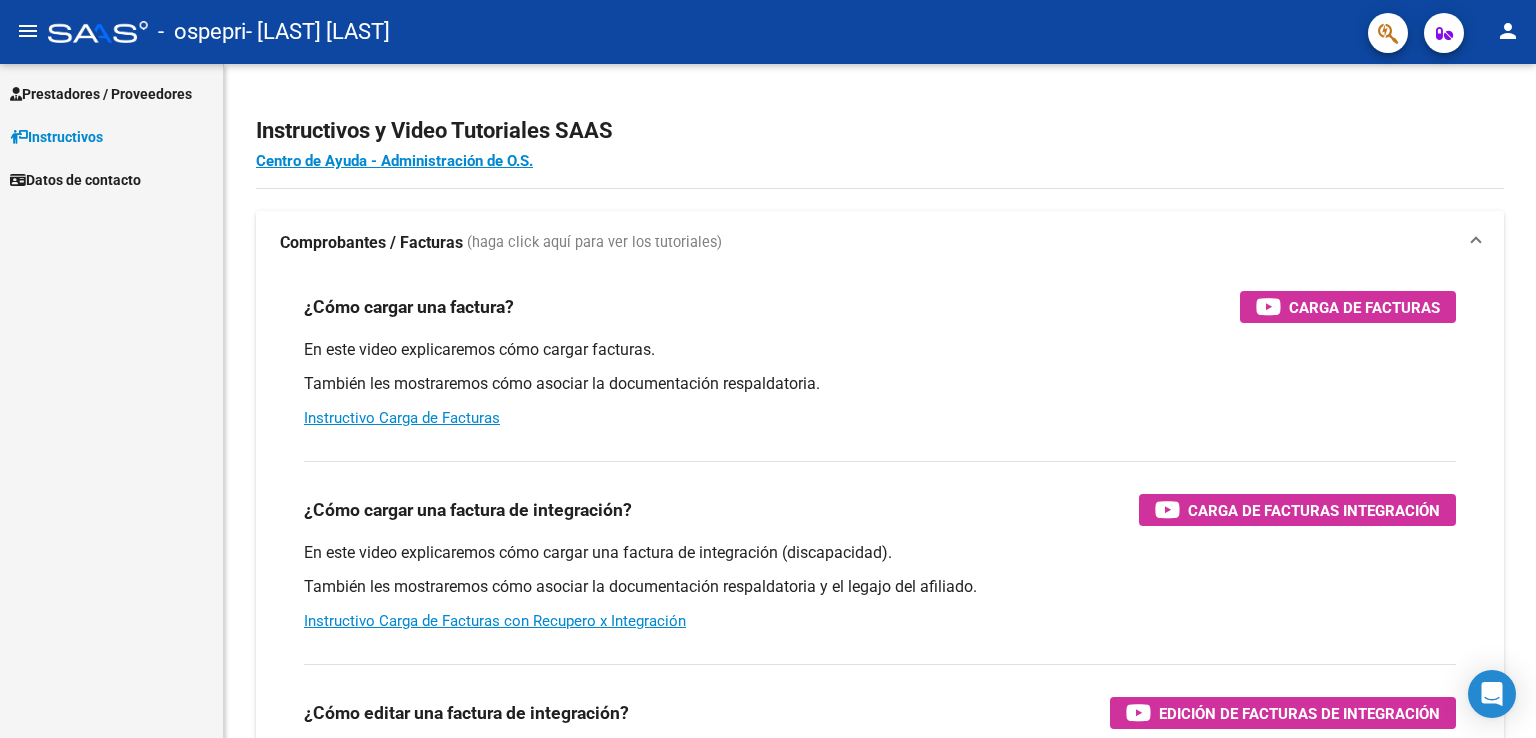 scroll, scrollTop: 0, scrollLeft: 0, axis: both 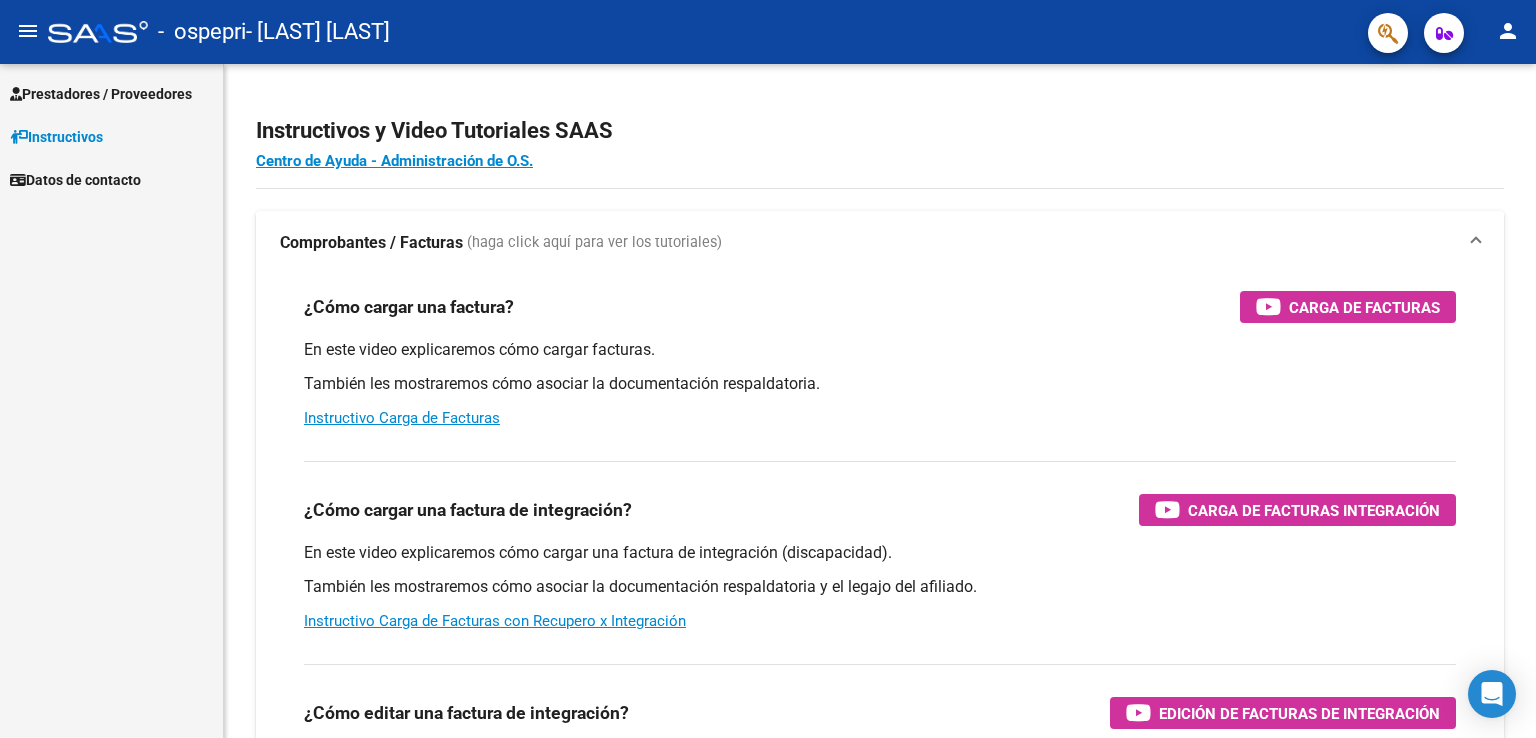 click on "Prestadores / Proveedores" at bounding box center (101, 94) 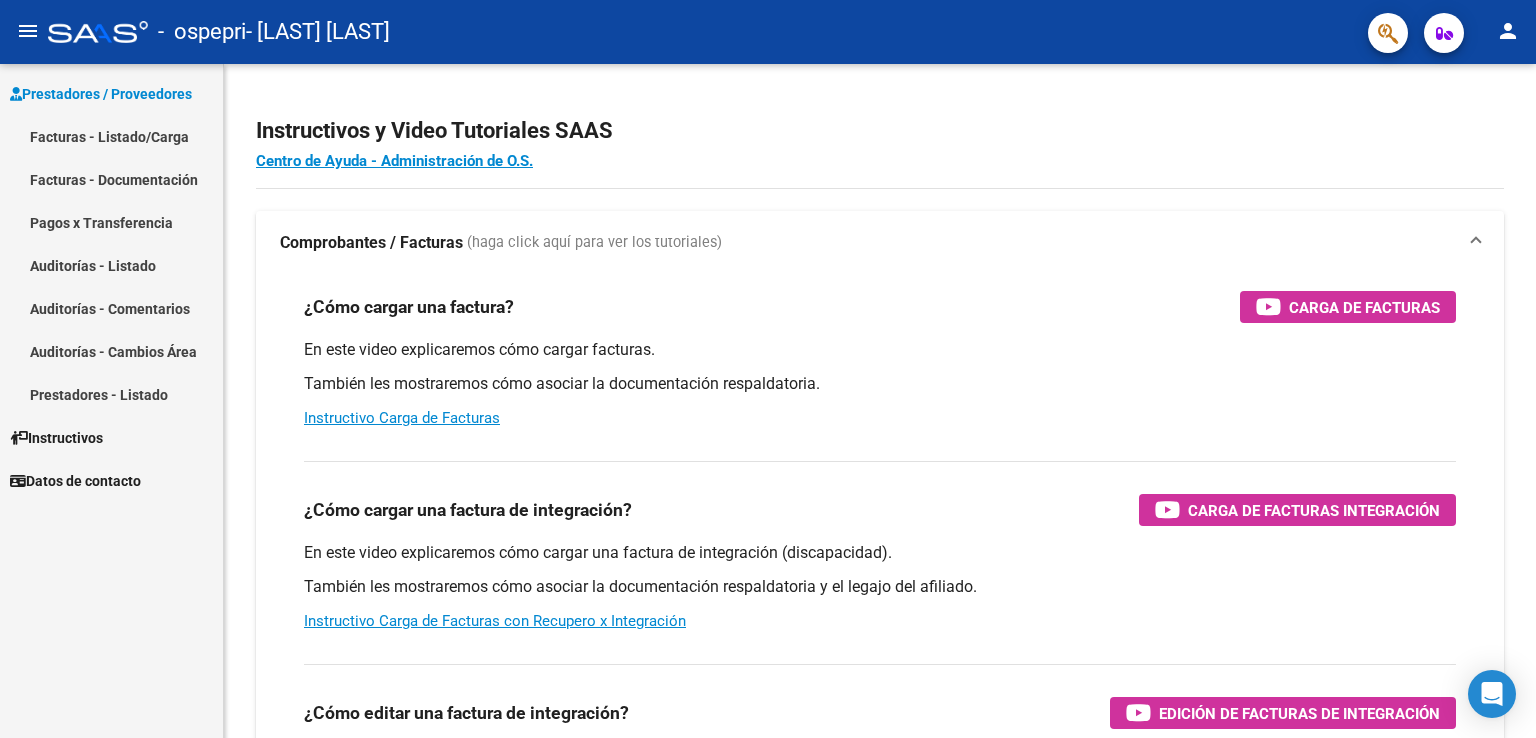 click on "Facturas - Listado/Carga" at bounding box center (111, 136) 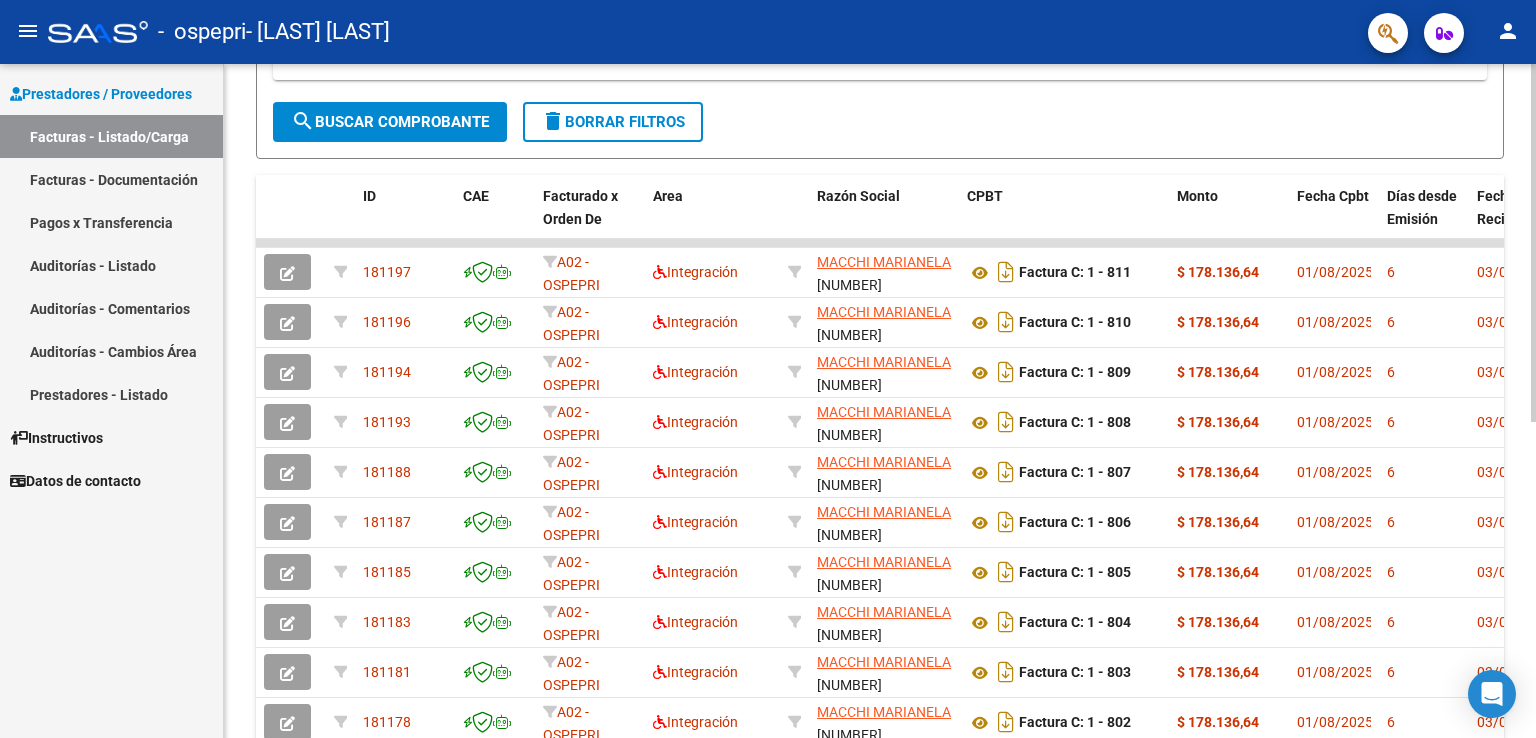 scroll, scrollTop: 500, scrollLeft: 0, axis: vertical 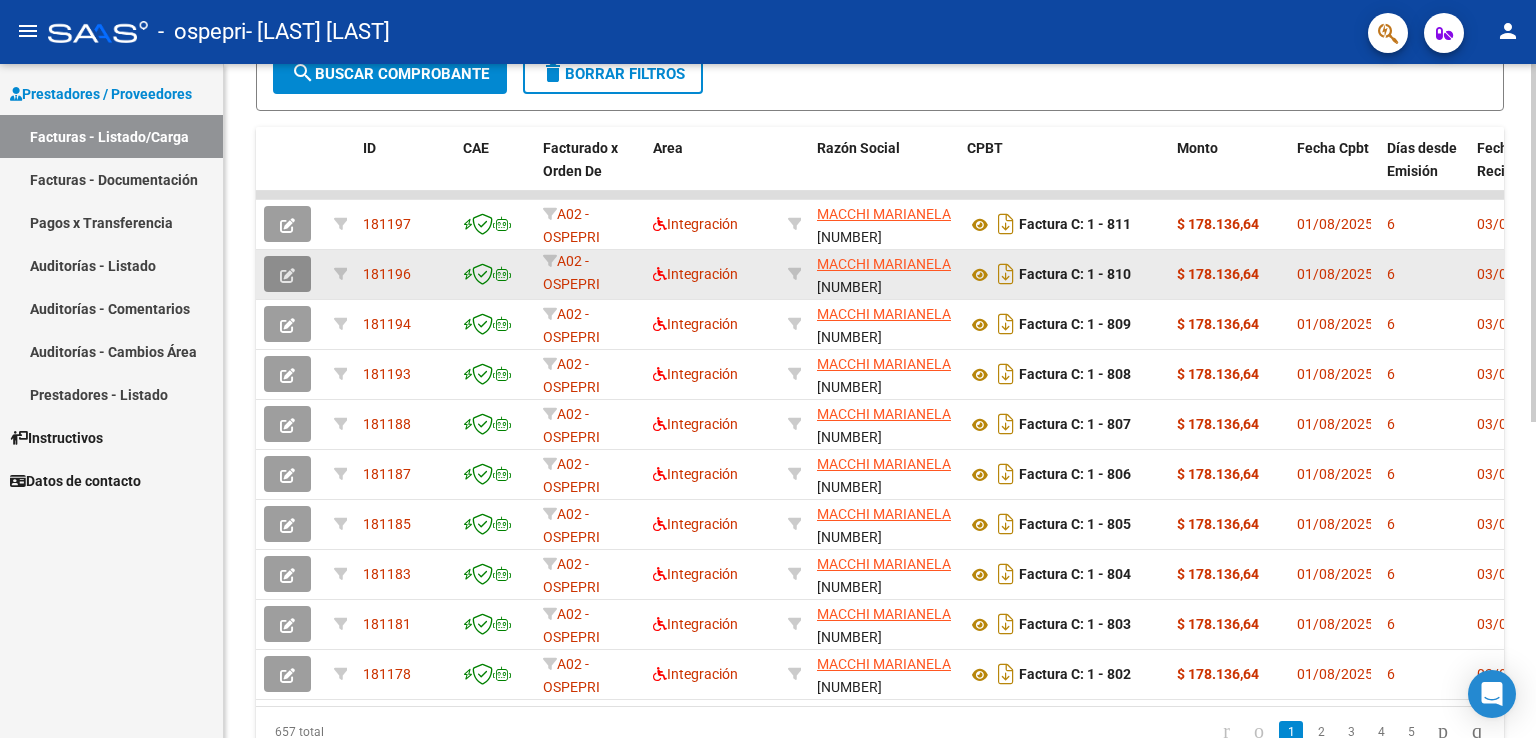 click 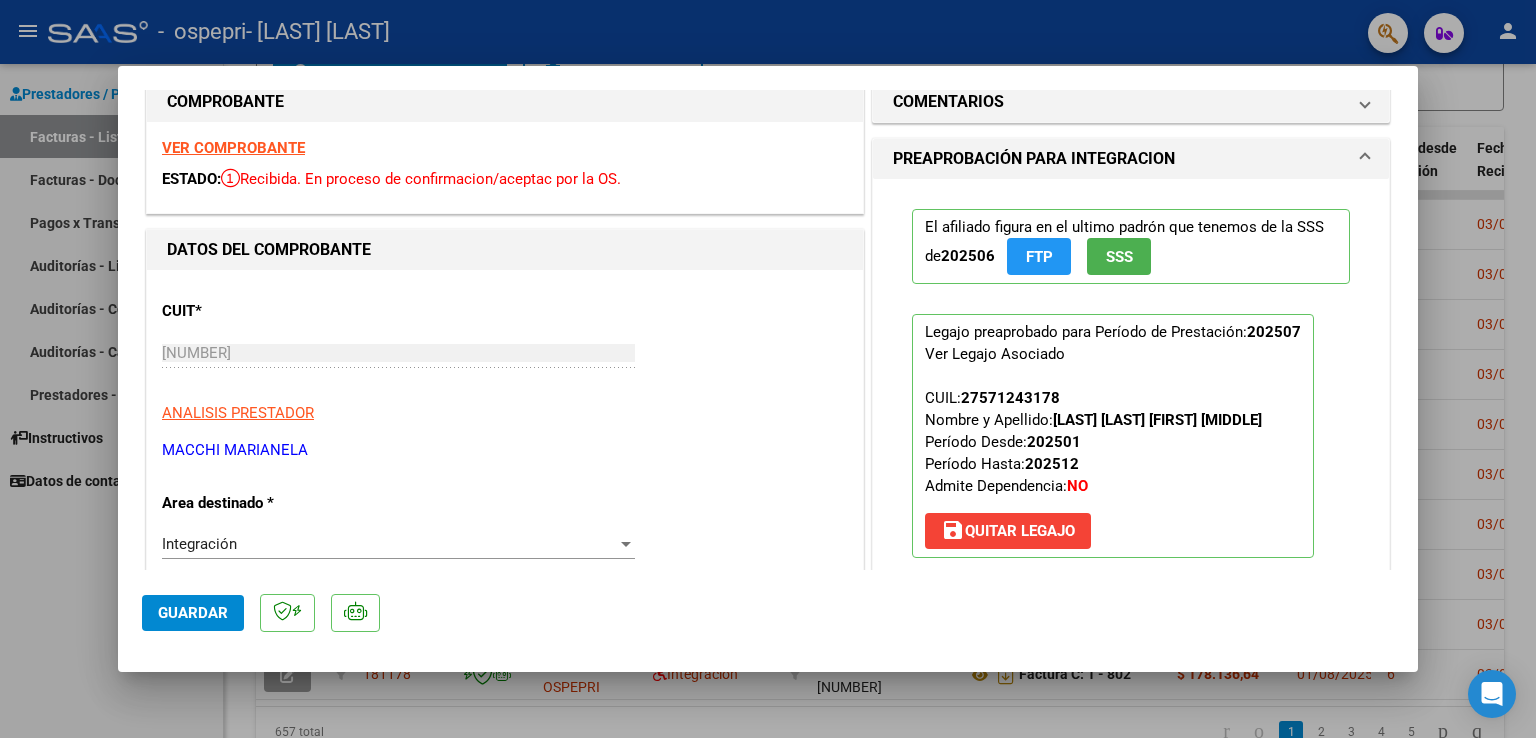 scroll, scrollTop: 0, scrollLeft: 0, axis: both 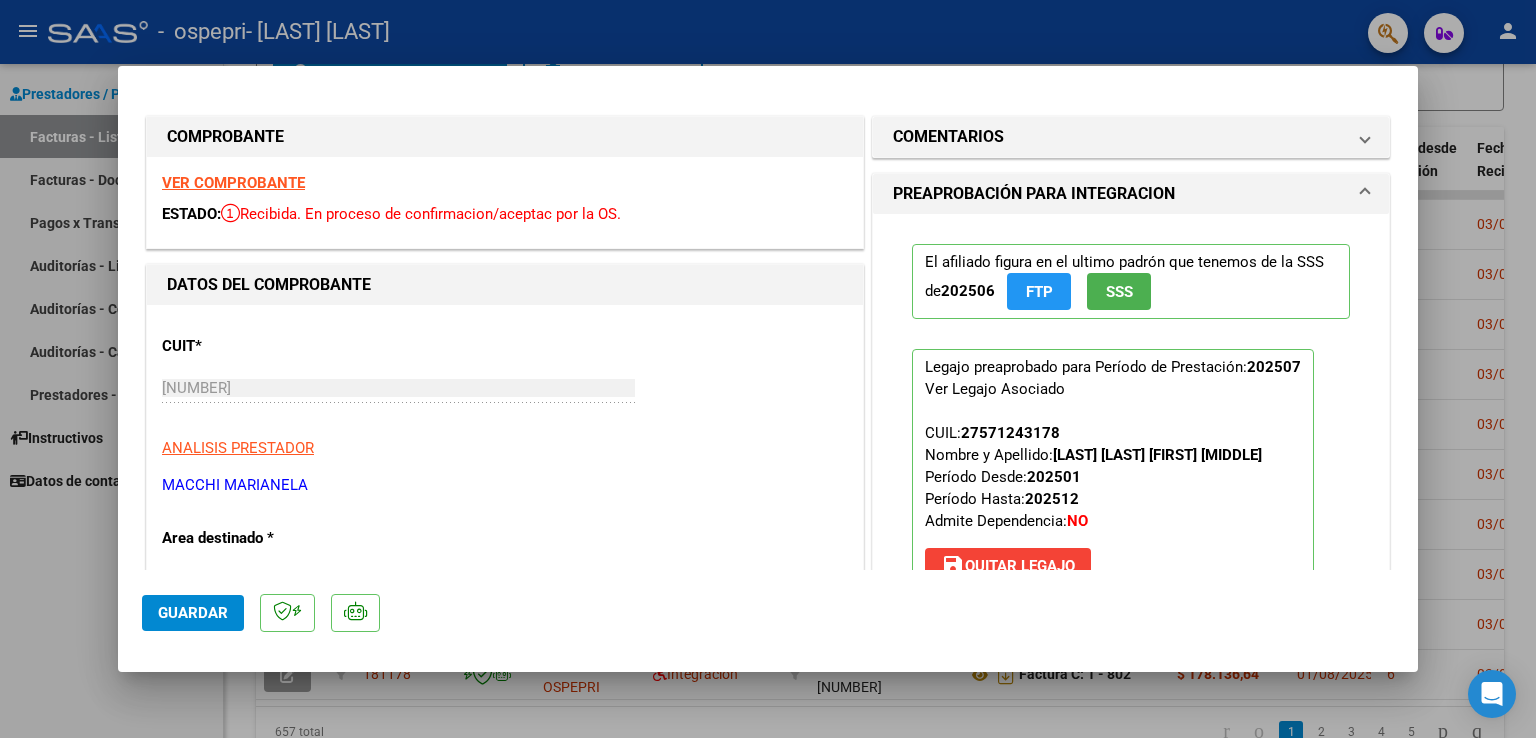 click at bounding box center [768, 369] 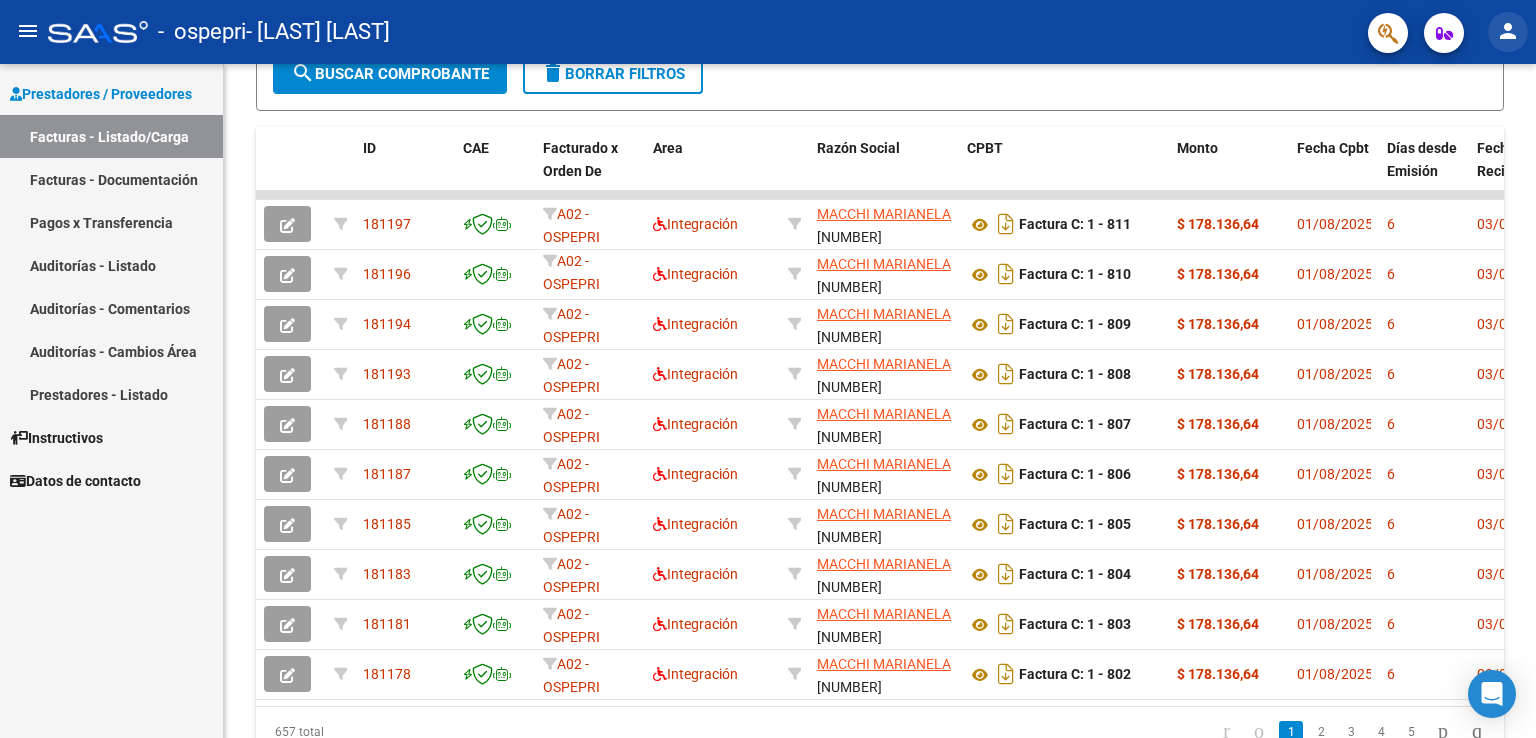 click on "person" 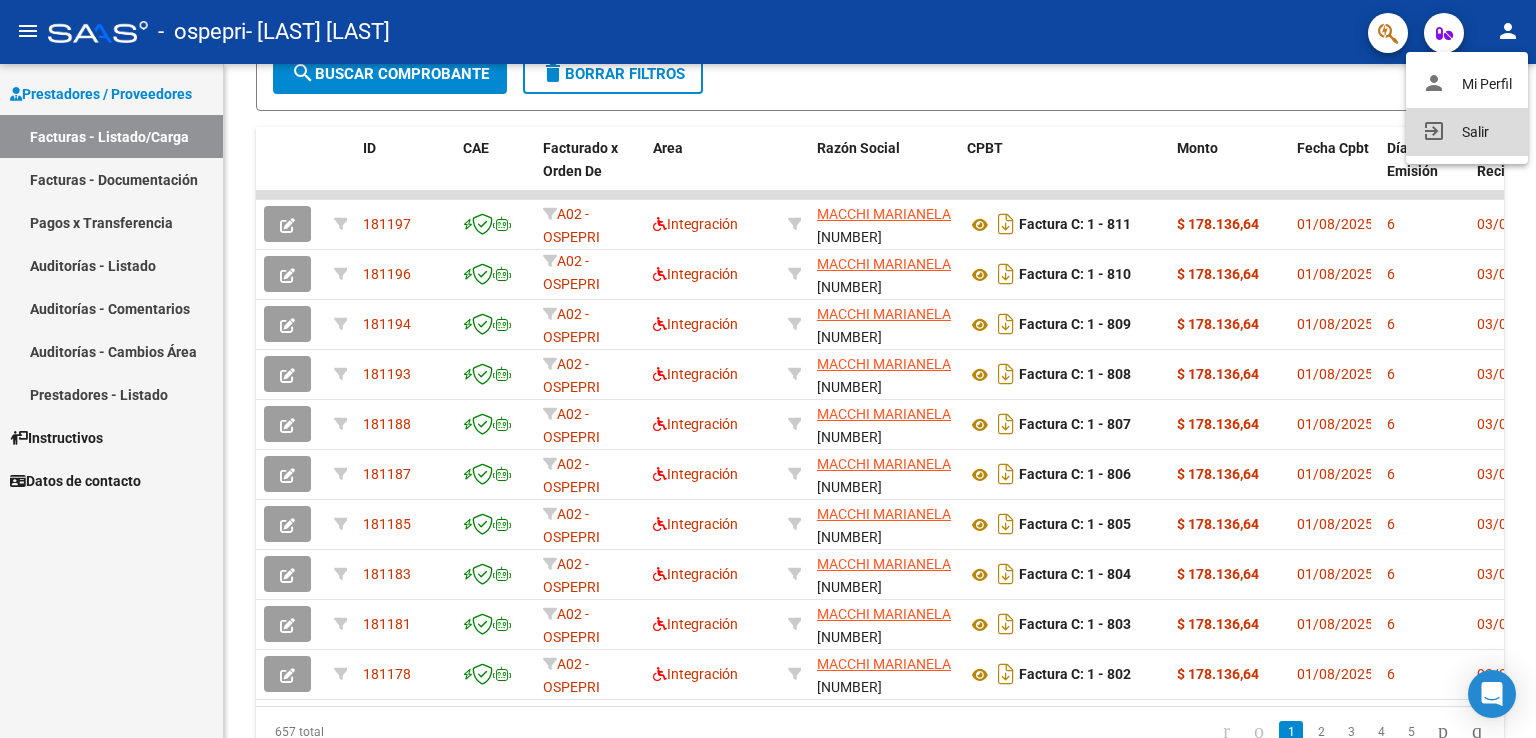 click on "exit_to_app  Salir" at bounding box center [1467, 132] 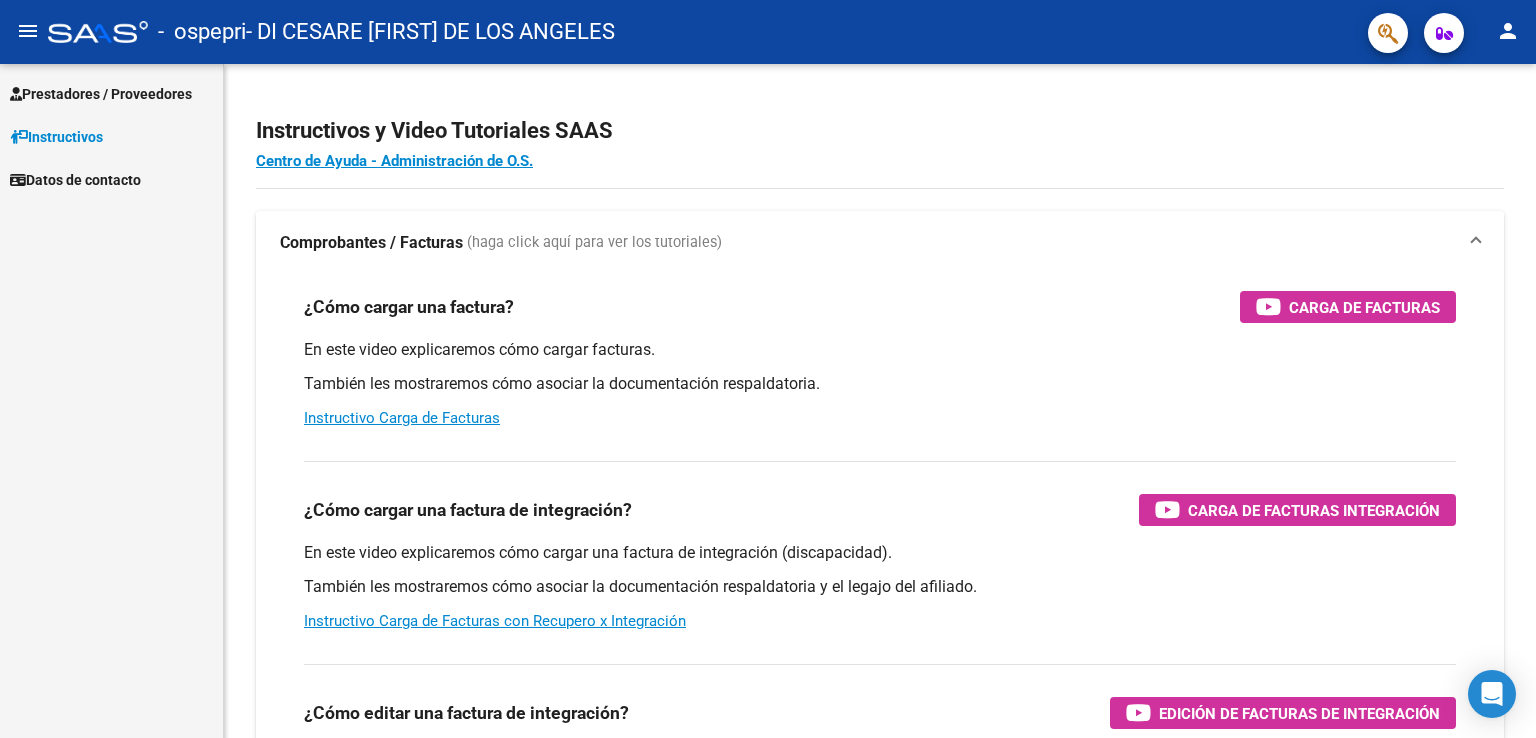 scroll, scrollTop: 0, scrollLeft: 0, axis: both 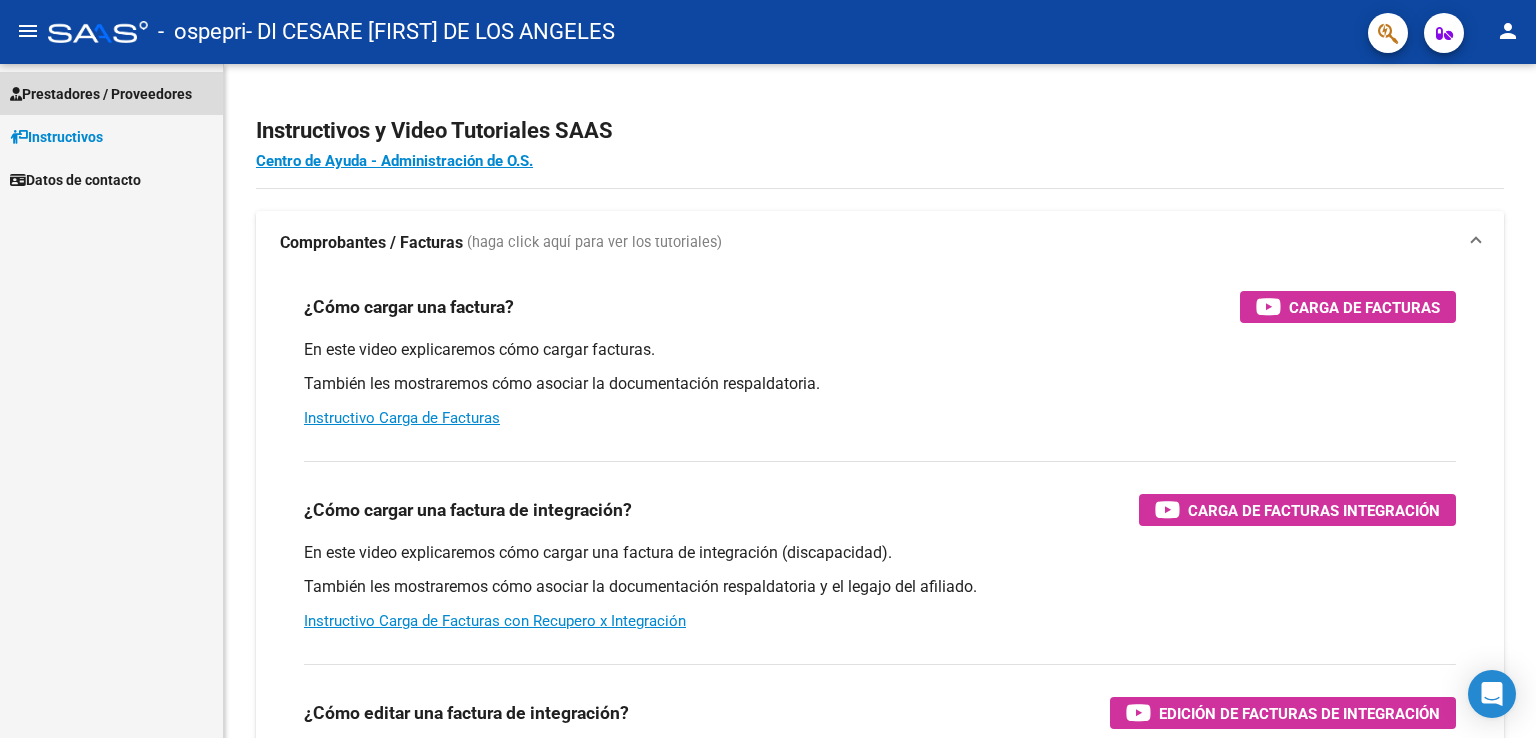 click on "Prestadores / Proveedores" at bounding box center (101, 94) 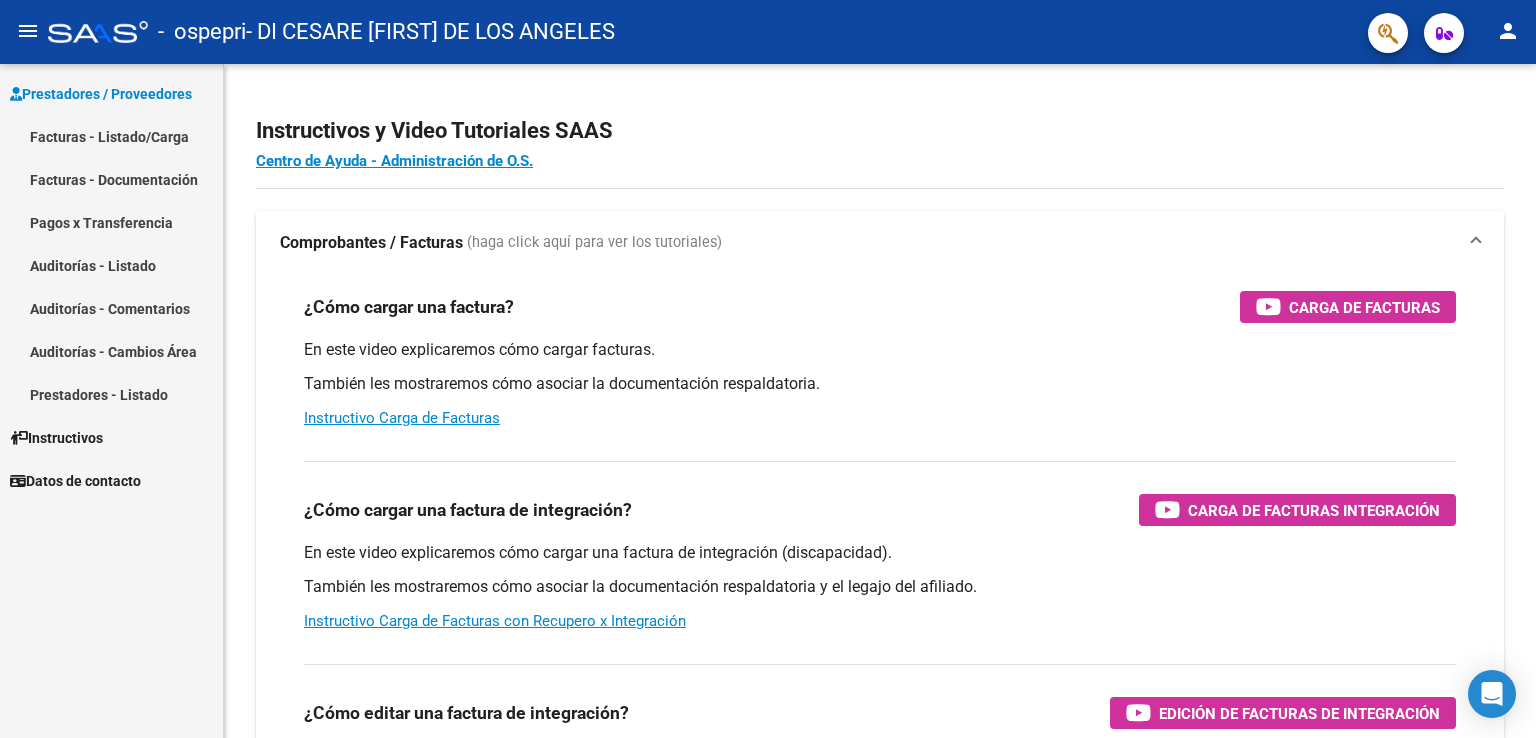 click on "Facturas - Listado/Carga" at bounding box center (111, 136) 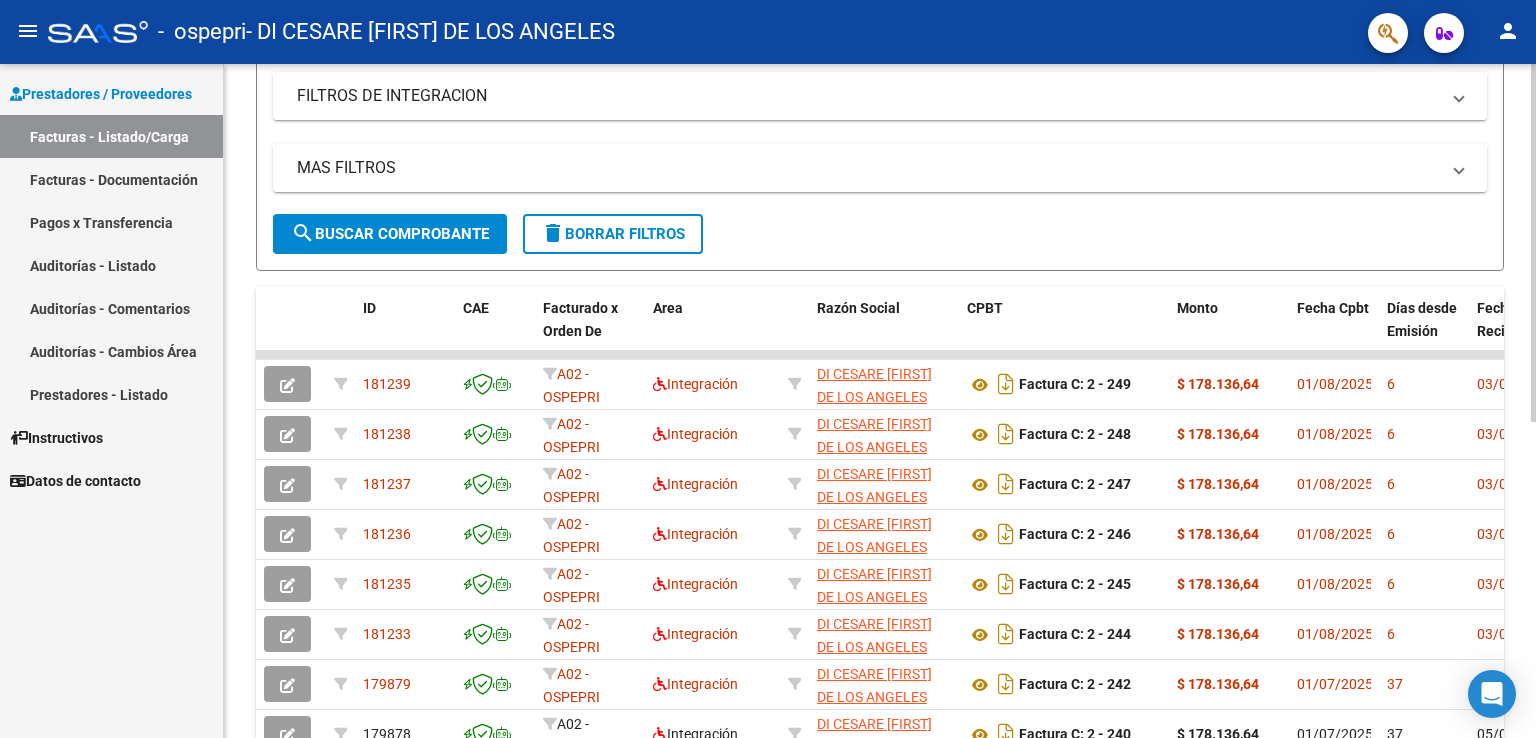 scroll, scrollTop: 500, scrollLeft: 0, axis: vertical 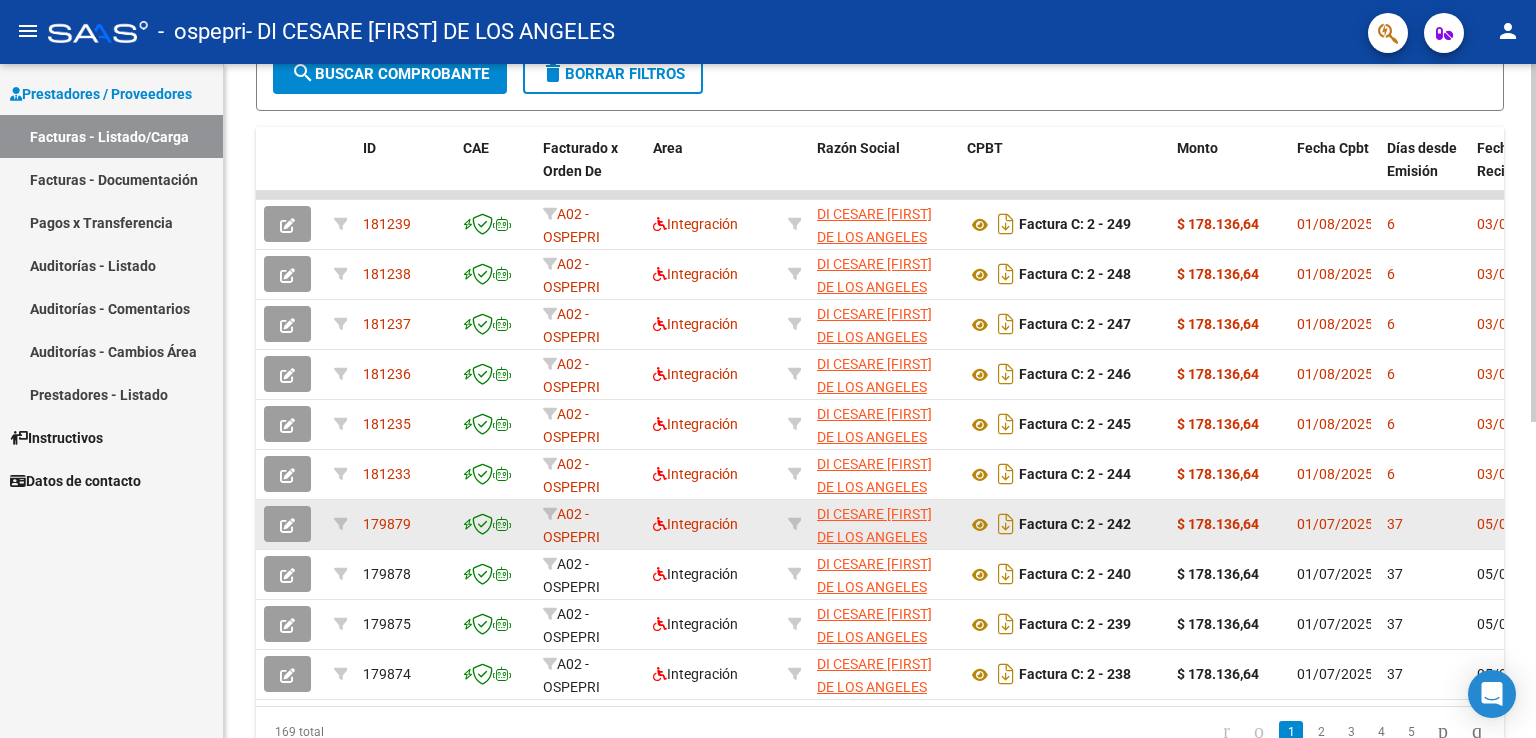 click 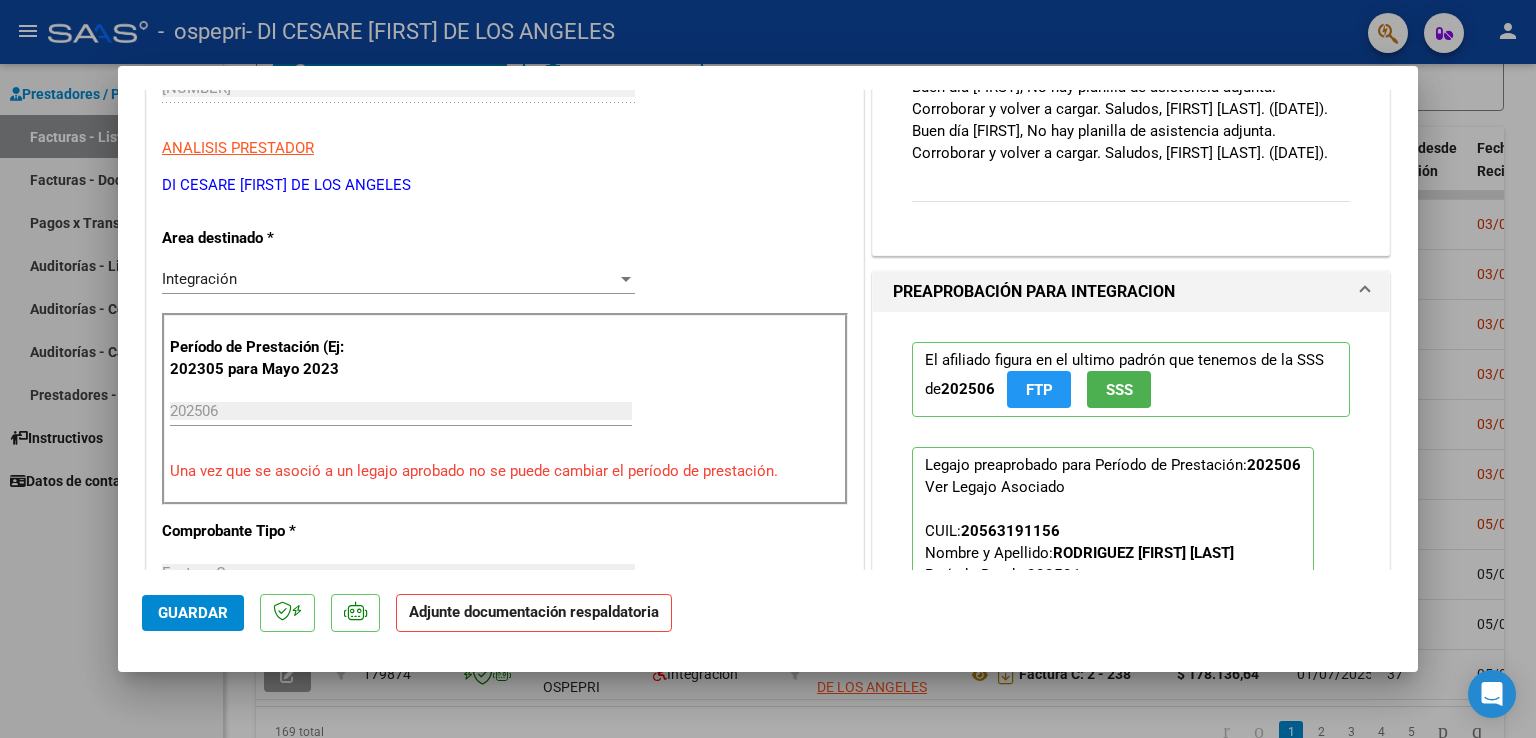 scroll, scrollTop: 0, scrollLeft: 0, axis: both 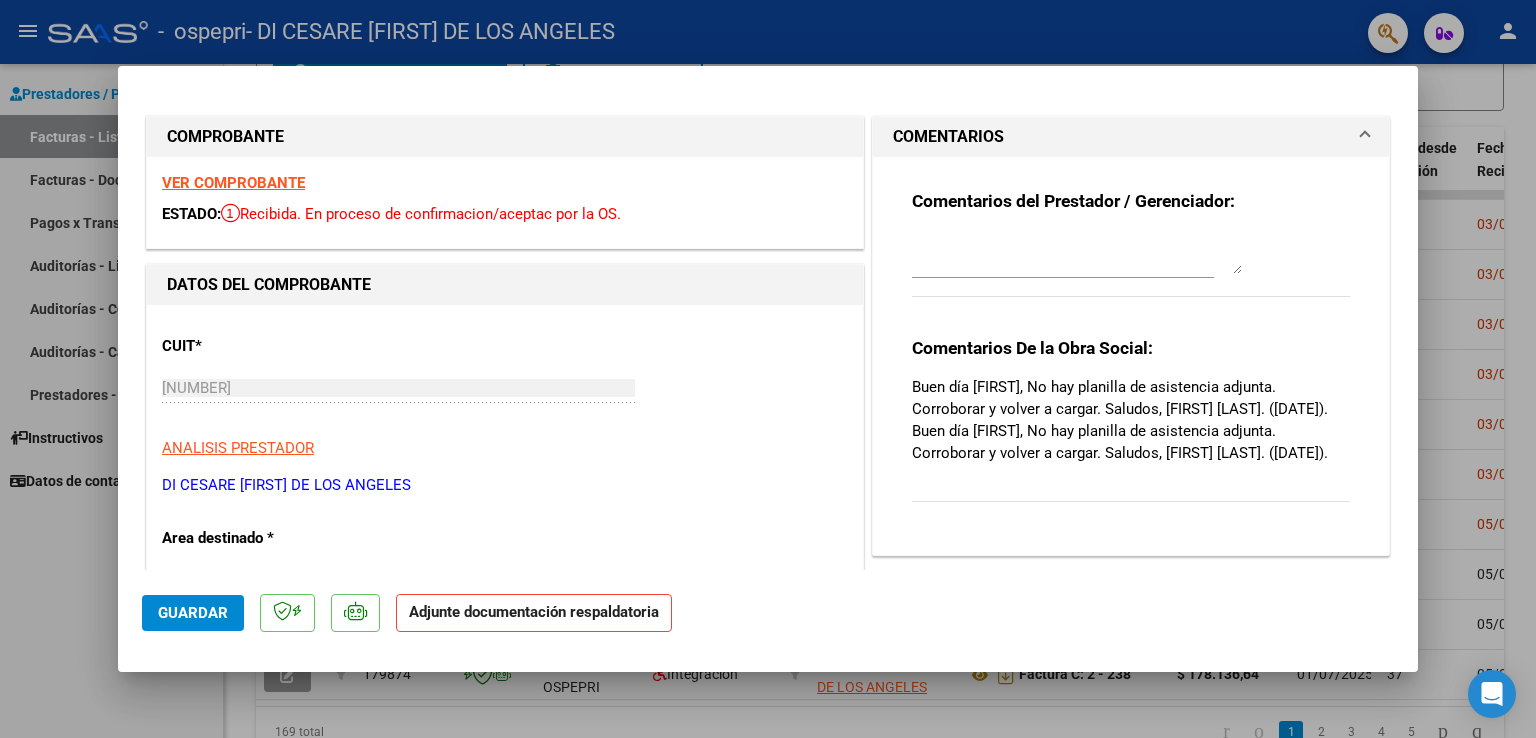 click at bounding box center (768, 369) 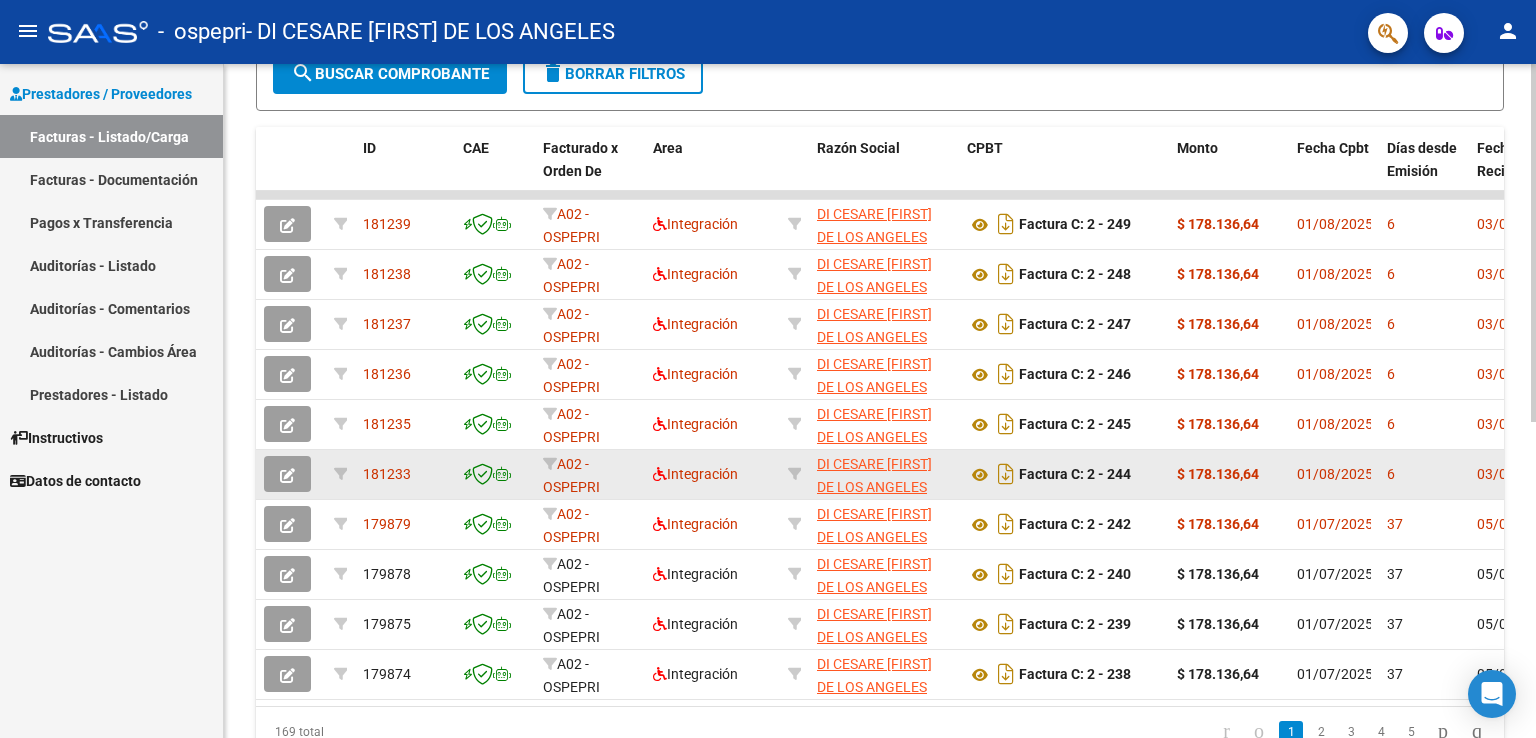 click 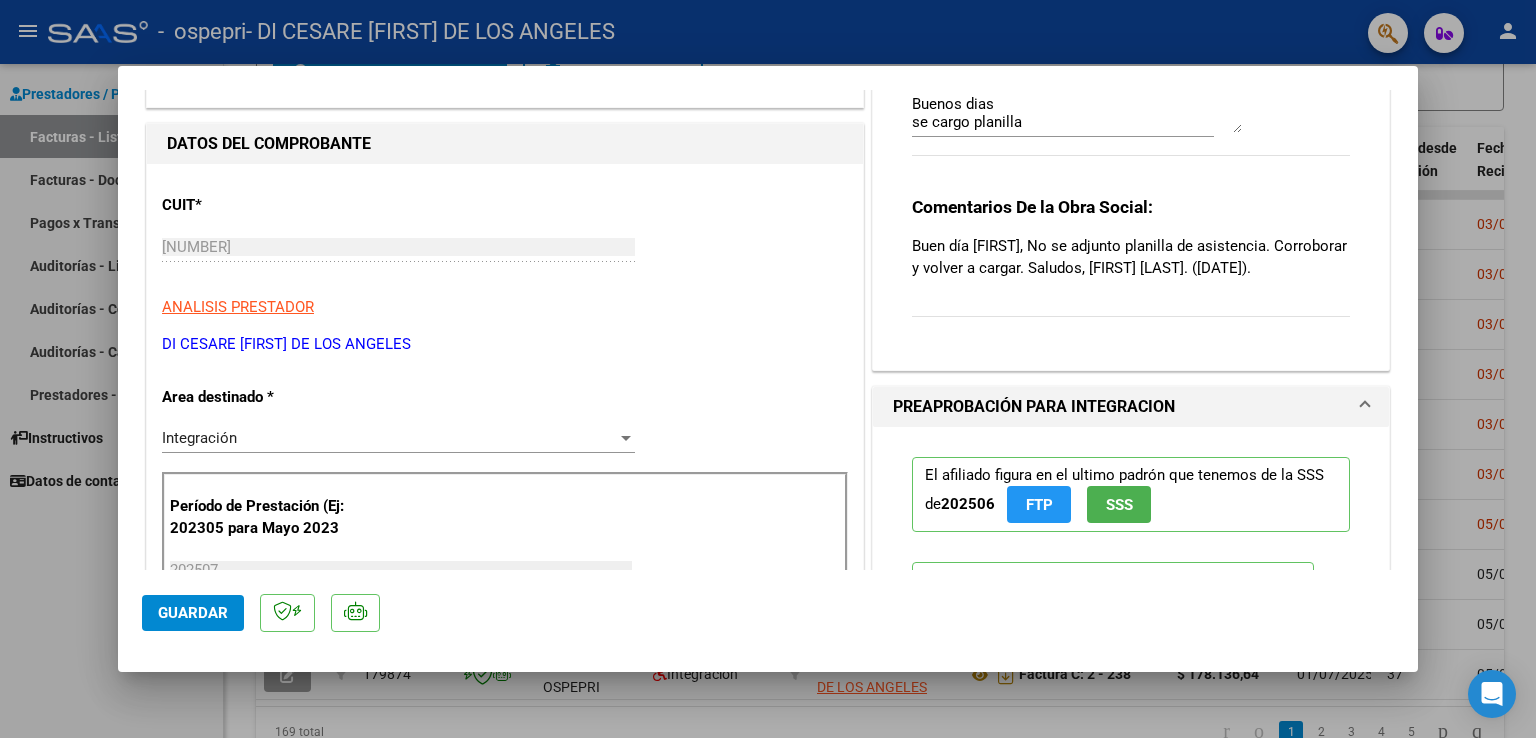 scroll, scrollTop: 0, scrollLeft: 0, axis: both 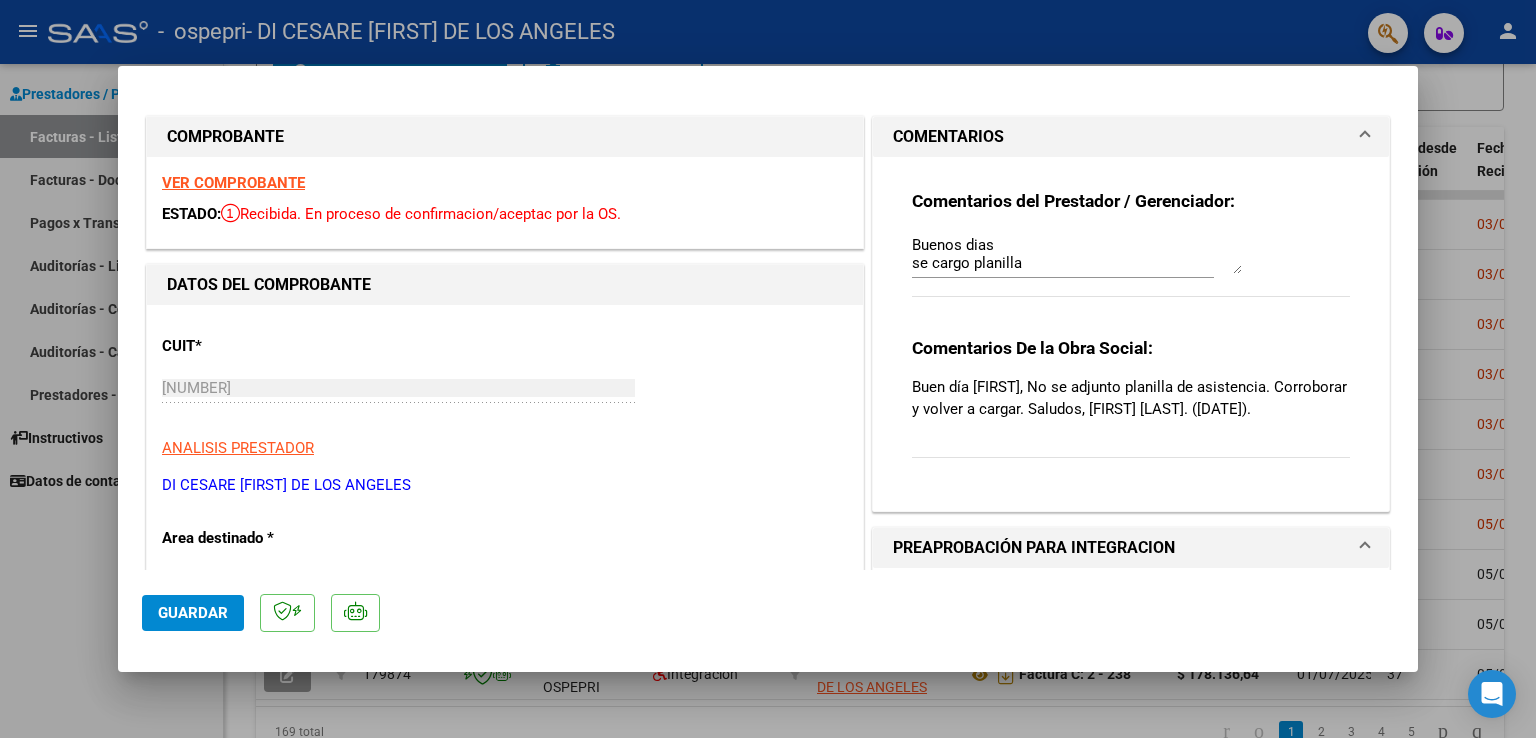 click at bounding box center (768, 369) 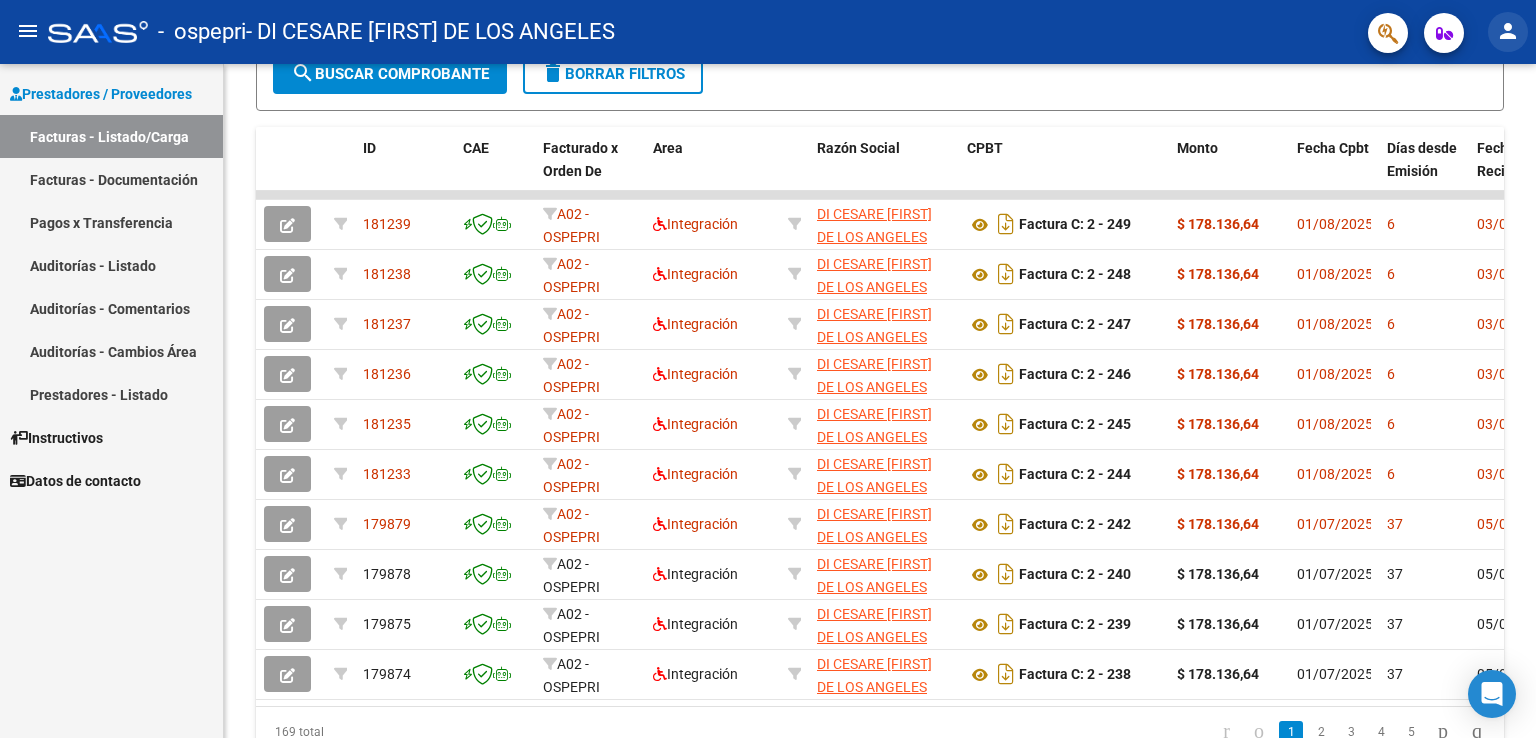 click on "person" 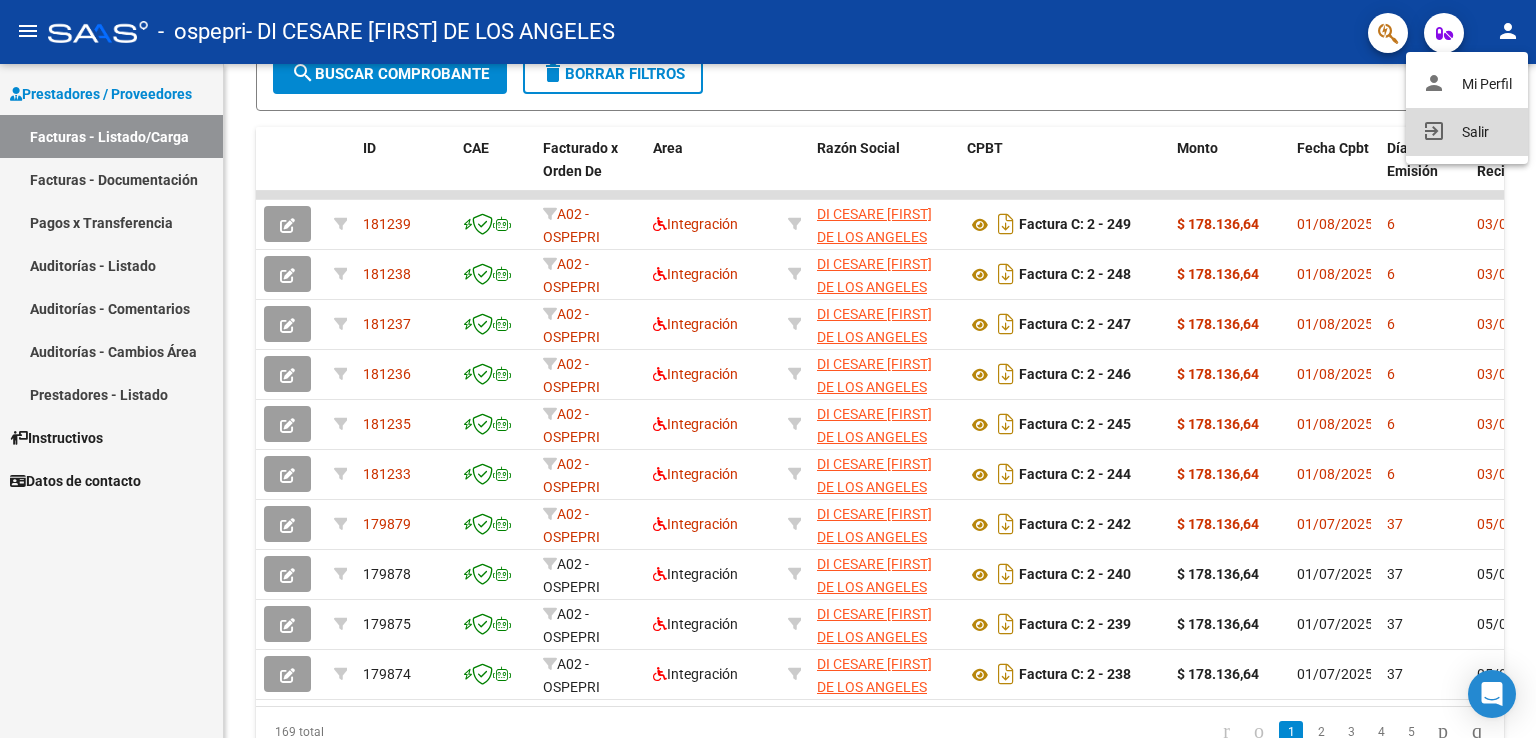 click on "exit_to_app  Salir" at bounding box center [1467, 132] 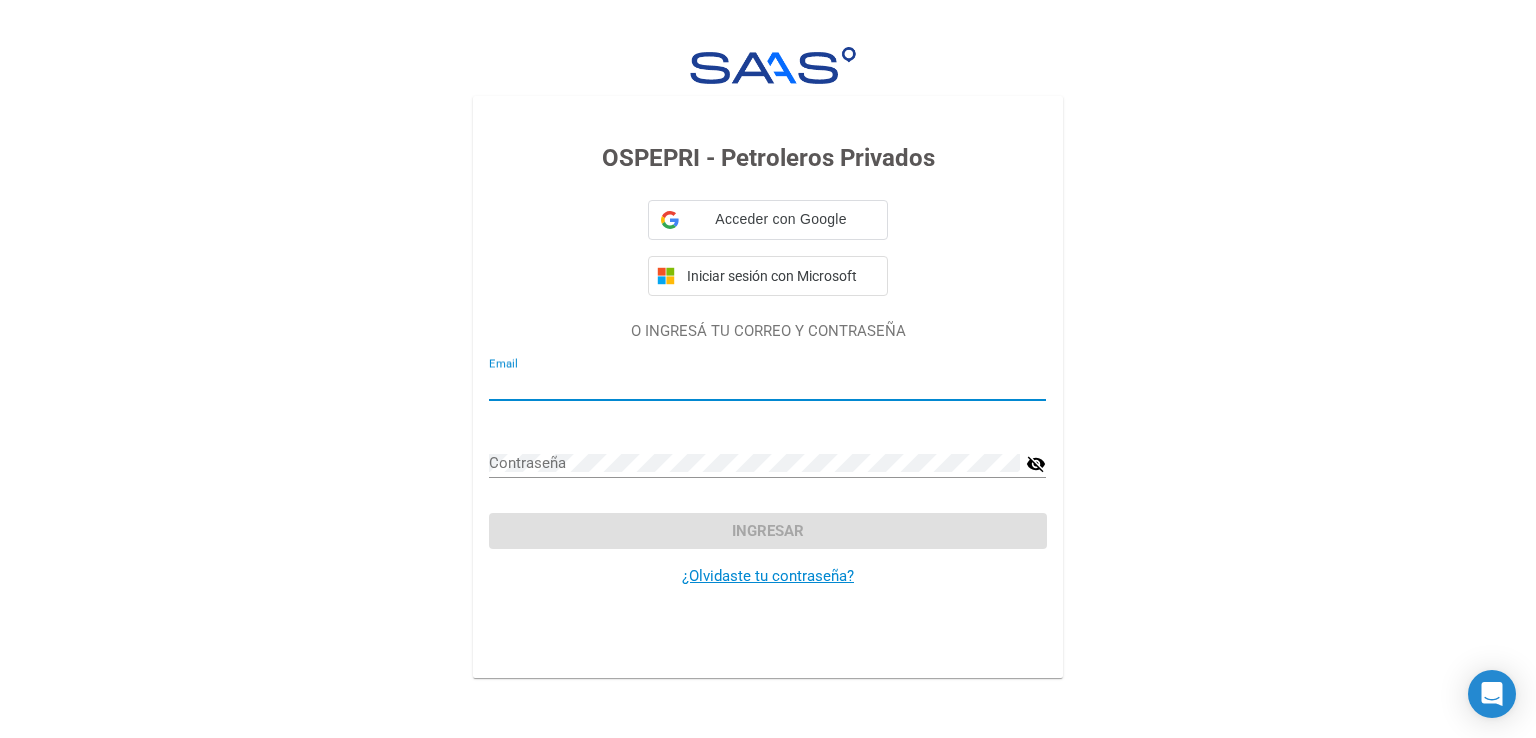 type on "marydc06@outlook.com" 